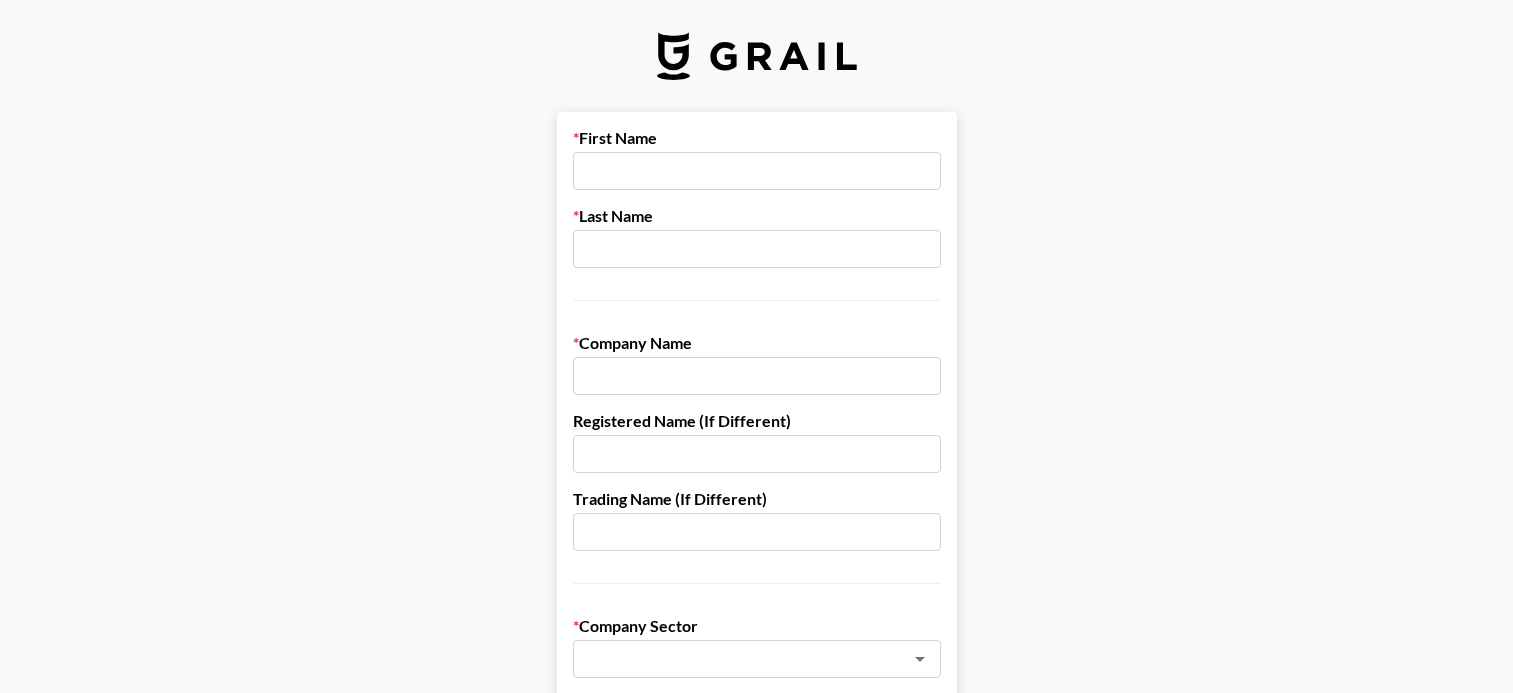 scroll, scrollTop: 0, scrollLeft: 0, axis: both 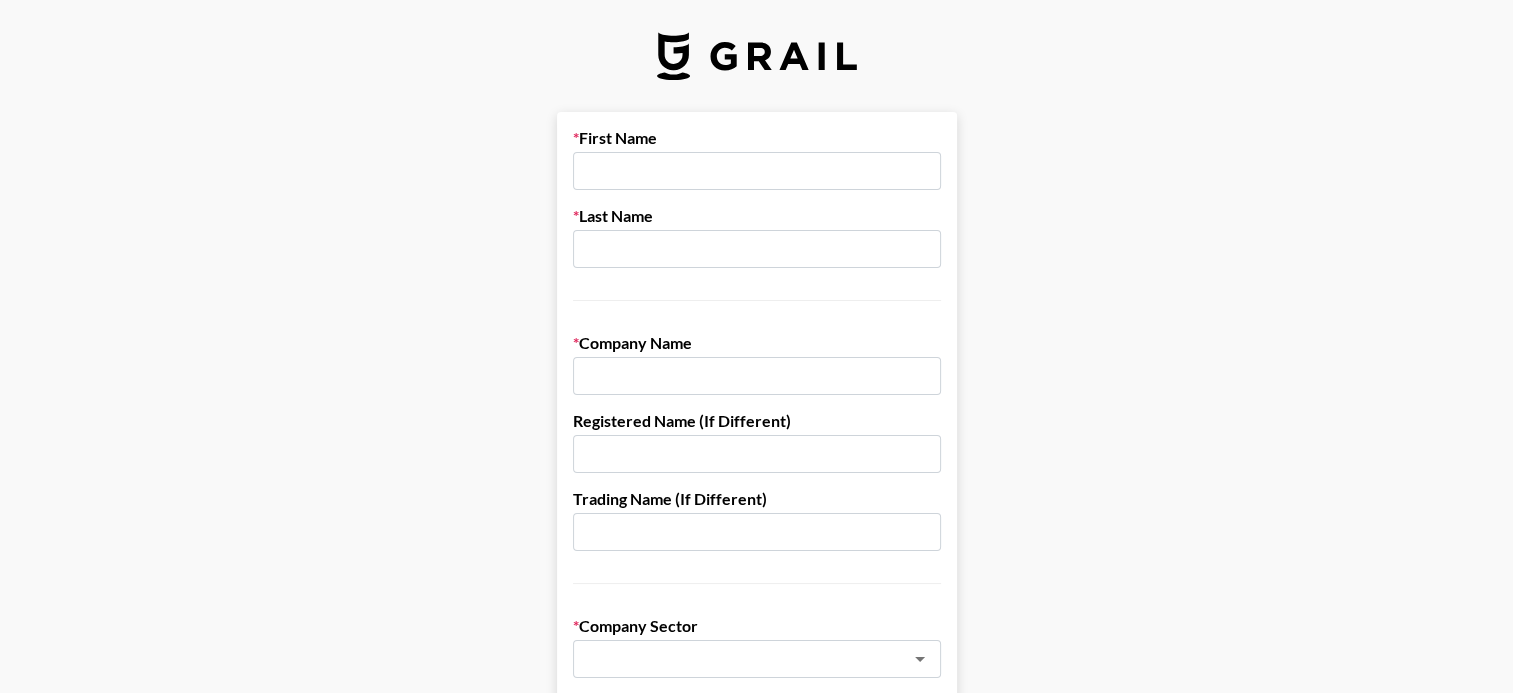click at bounding box center (757, 171) 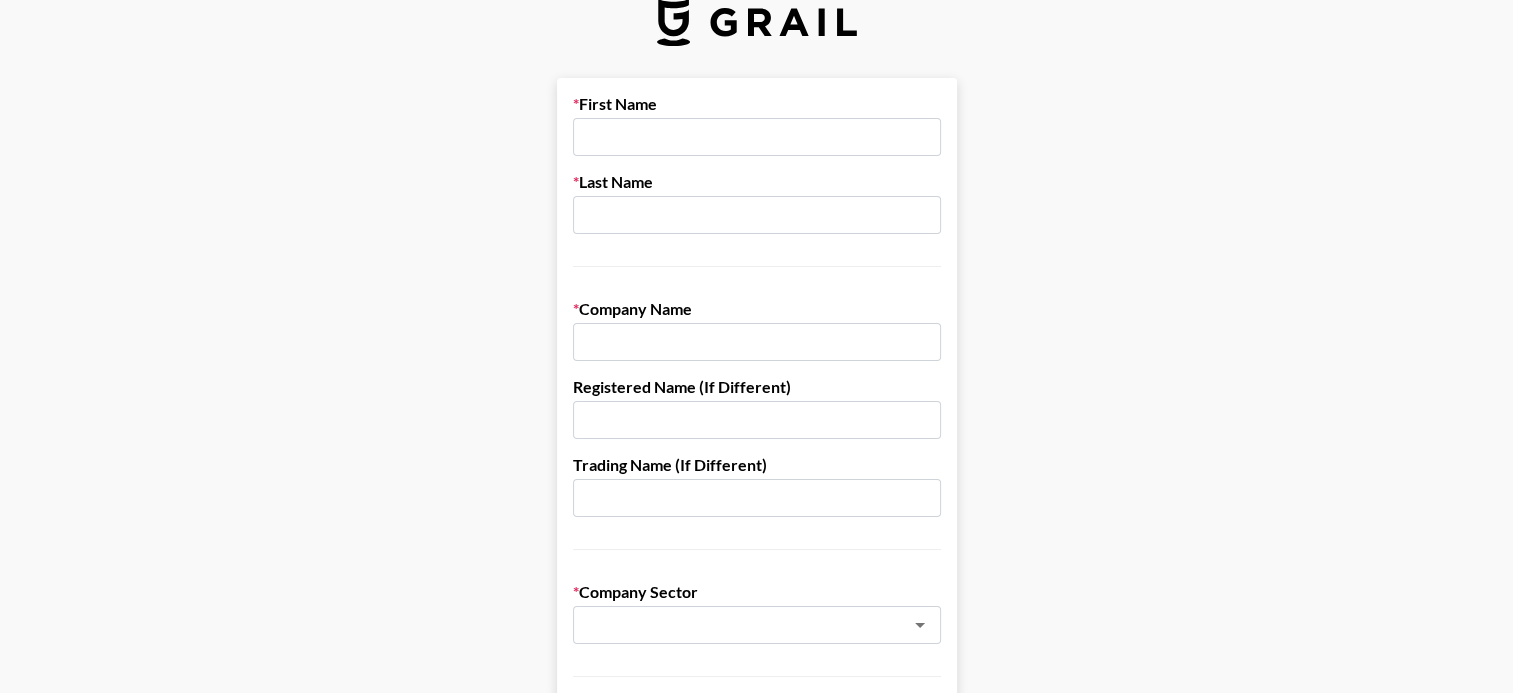 scroll, scrollTop: 0, scrollLeft: 0, axis: both 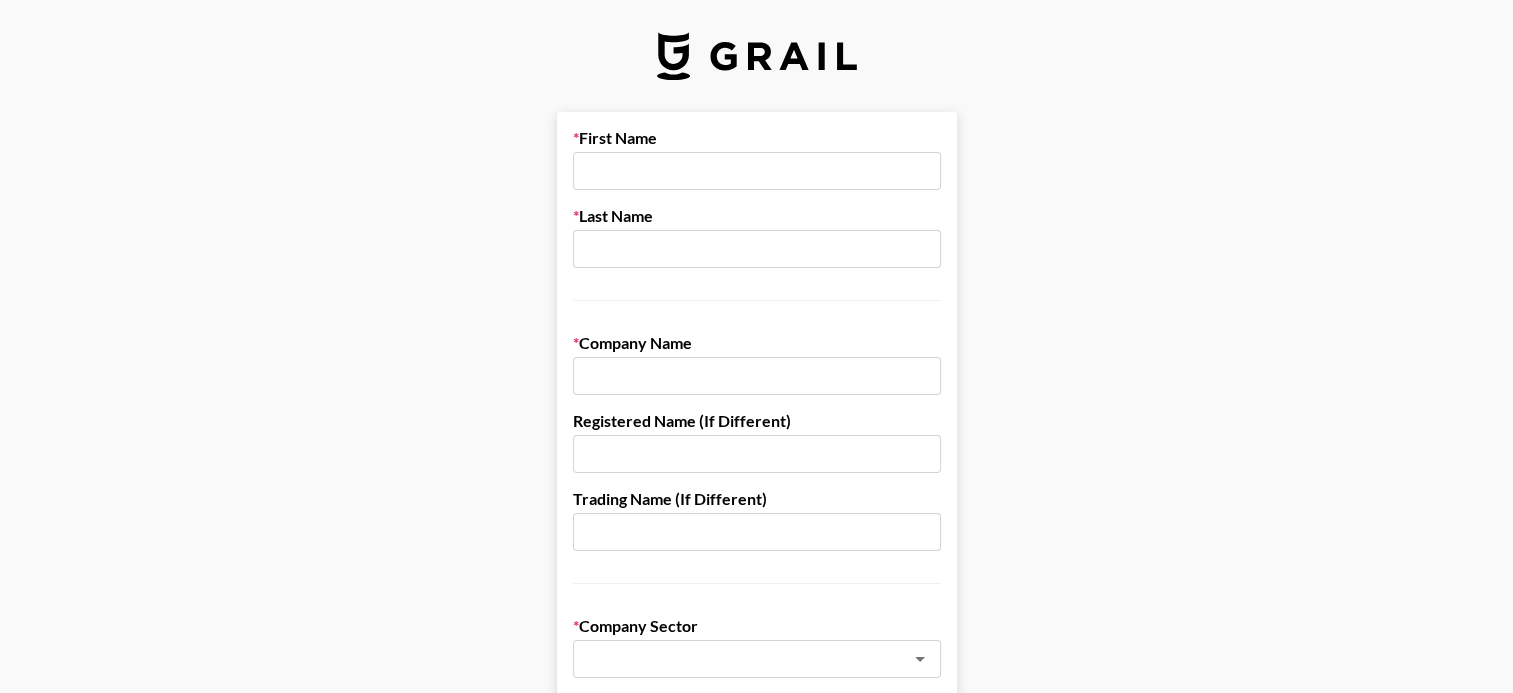click at bounding box center [757, 171] 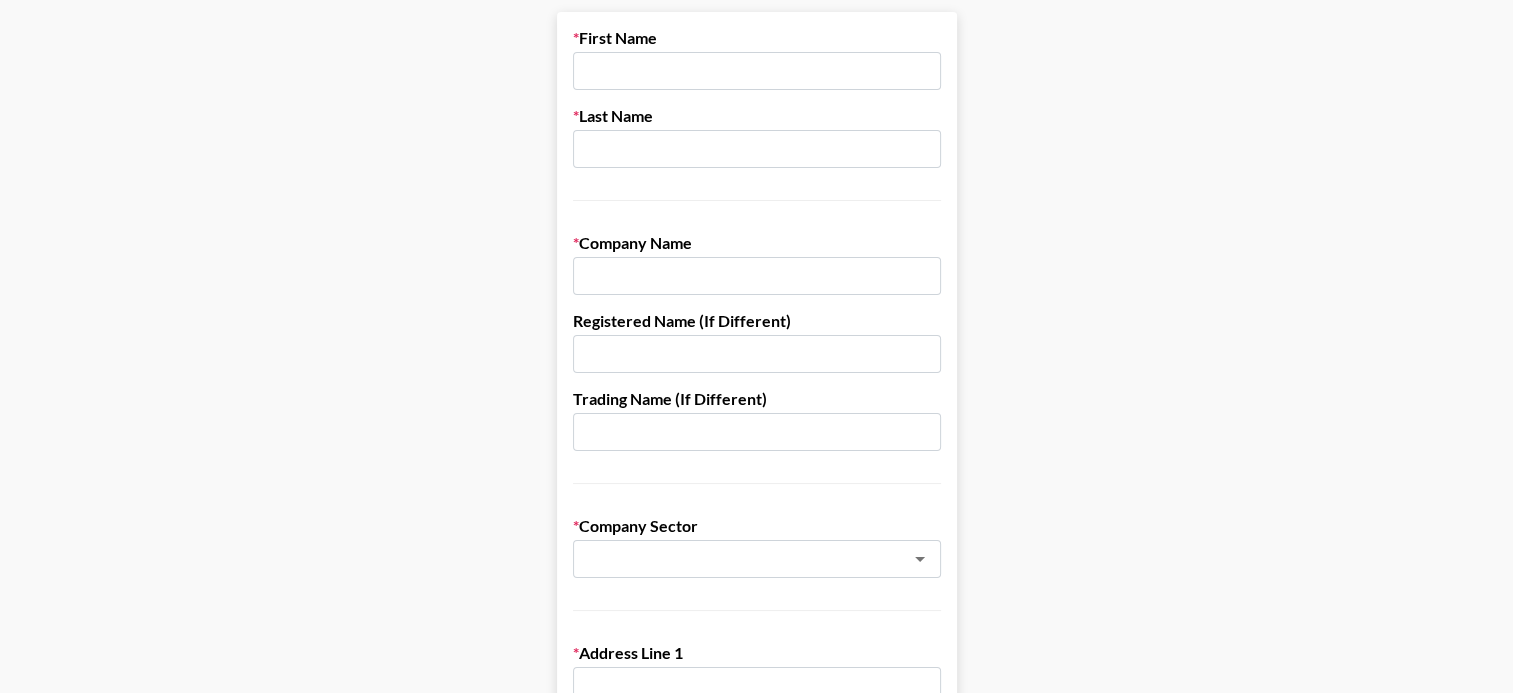 click at bounding box center [757, 276] 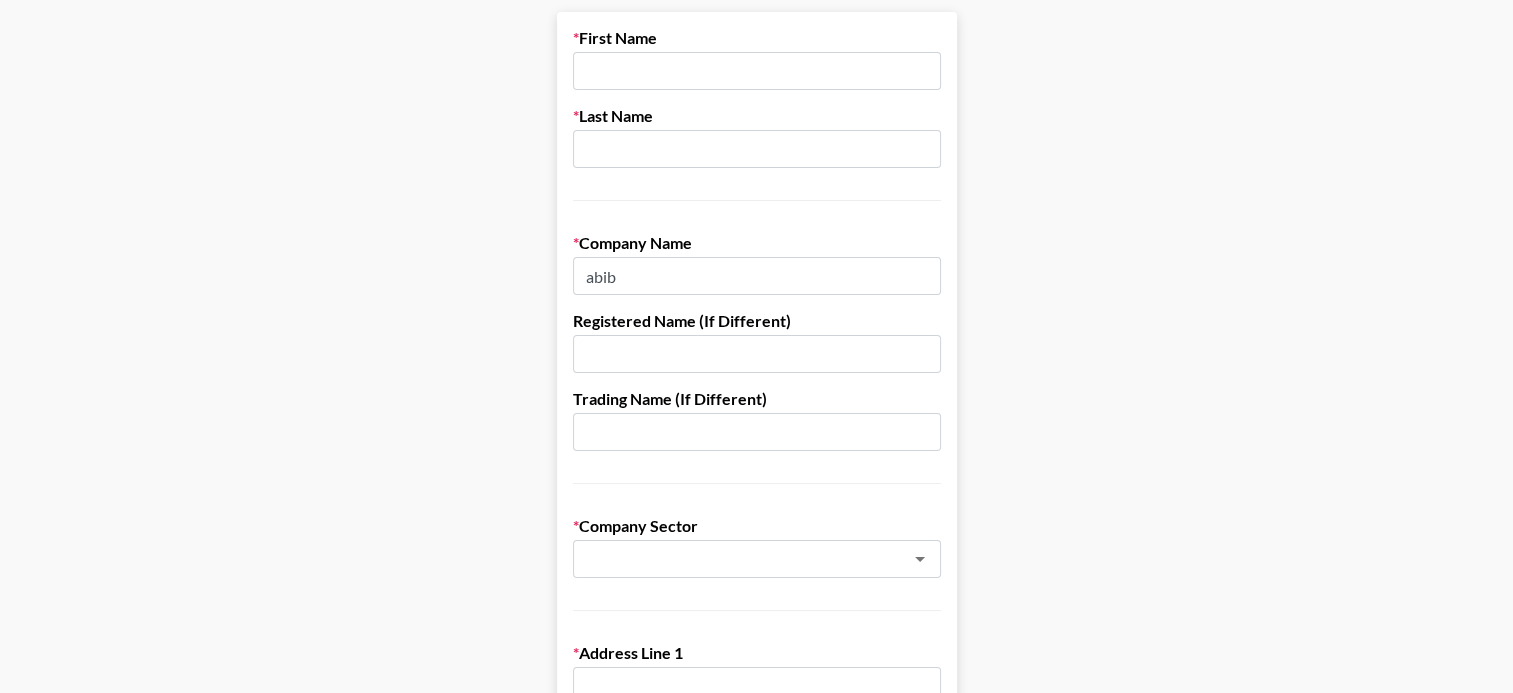 type on "abib" 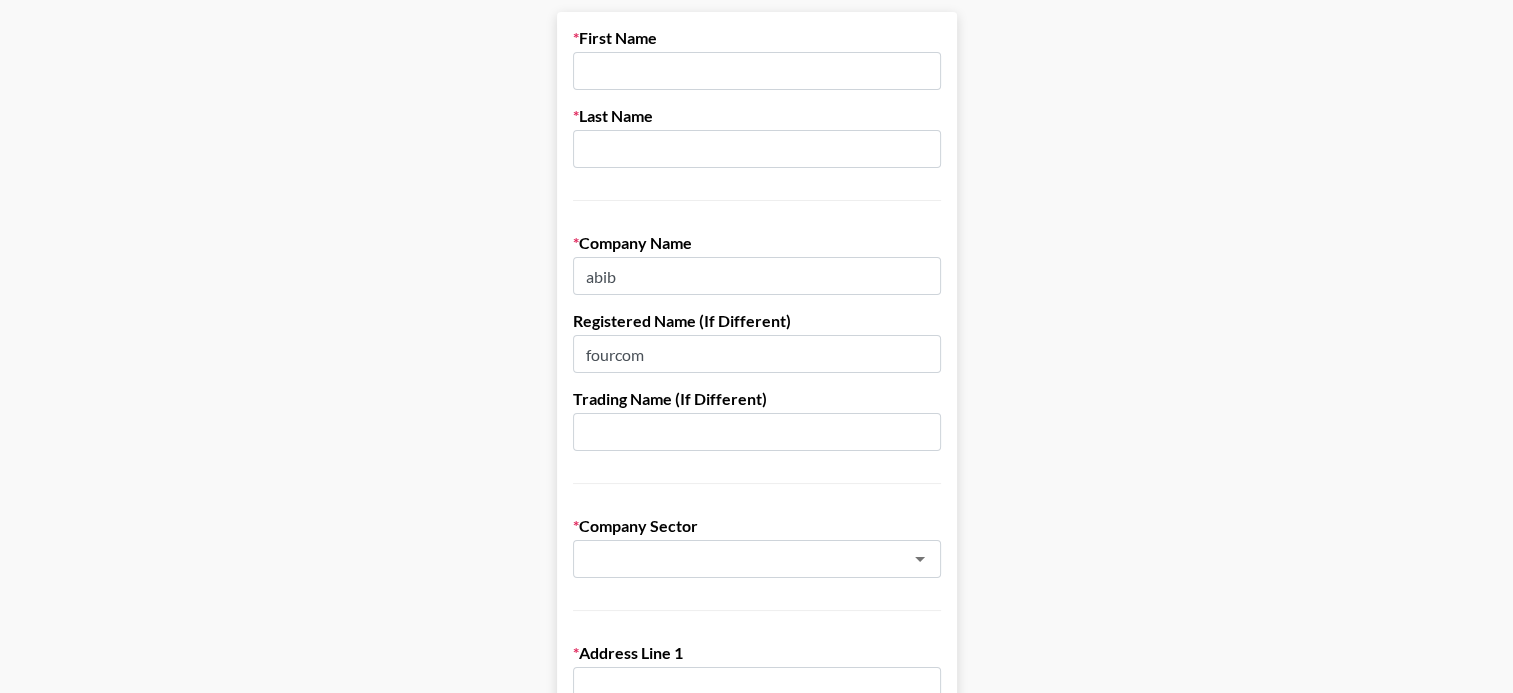 type on "Fourcompany Ltd" 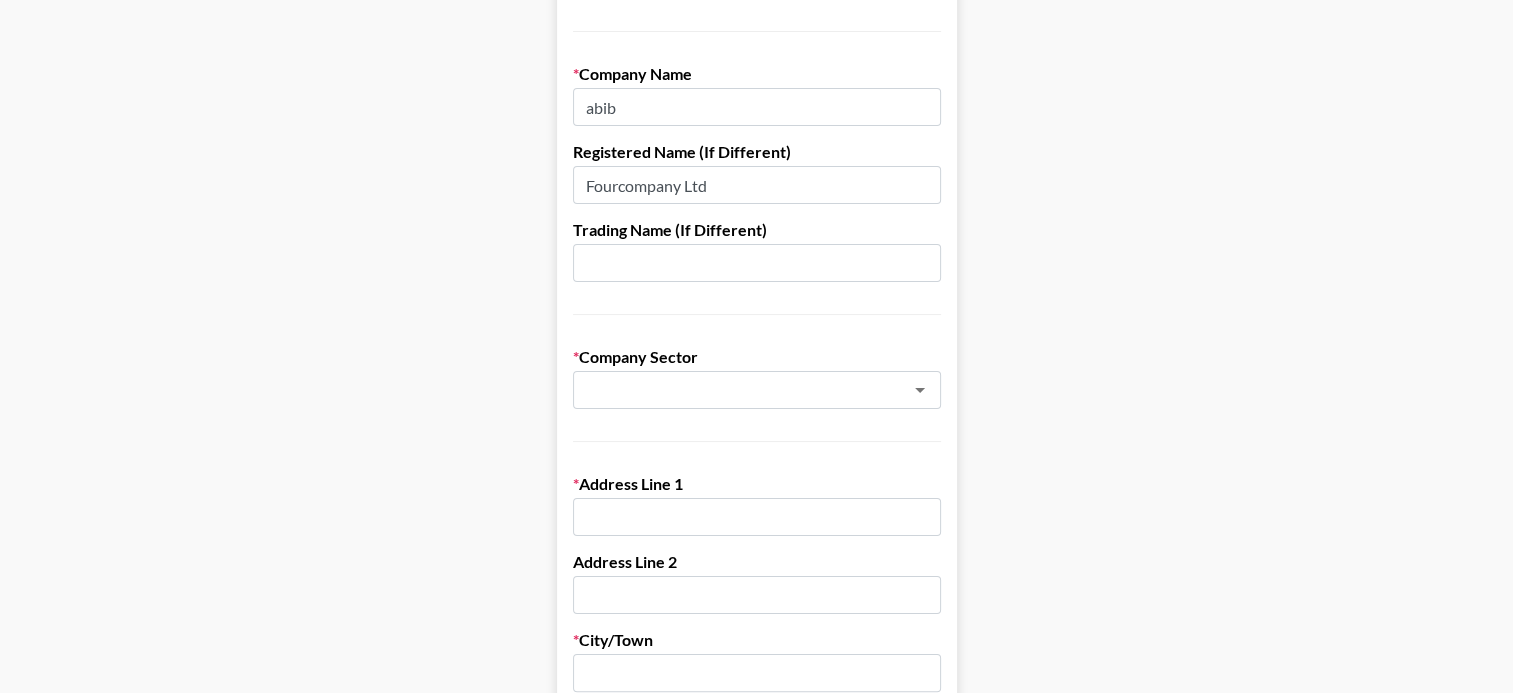 scroll, scrollTop: 300, scrollLeft: 0, axis: vertical 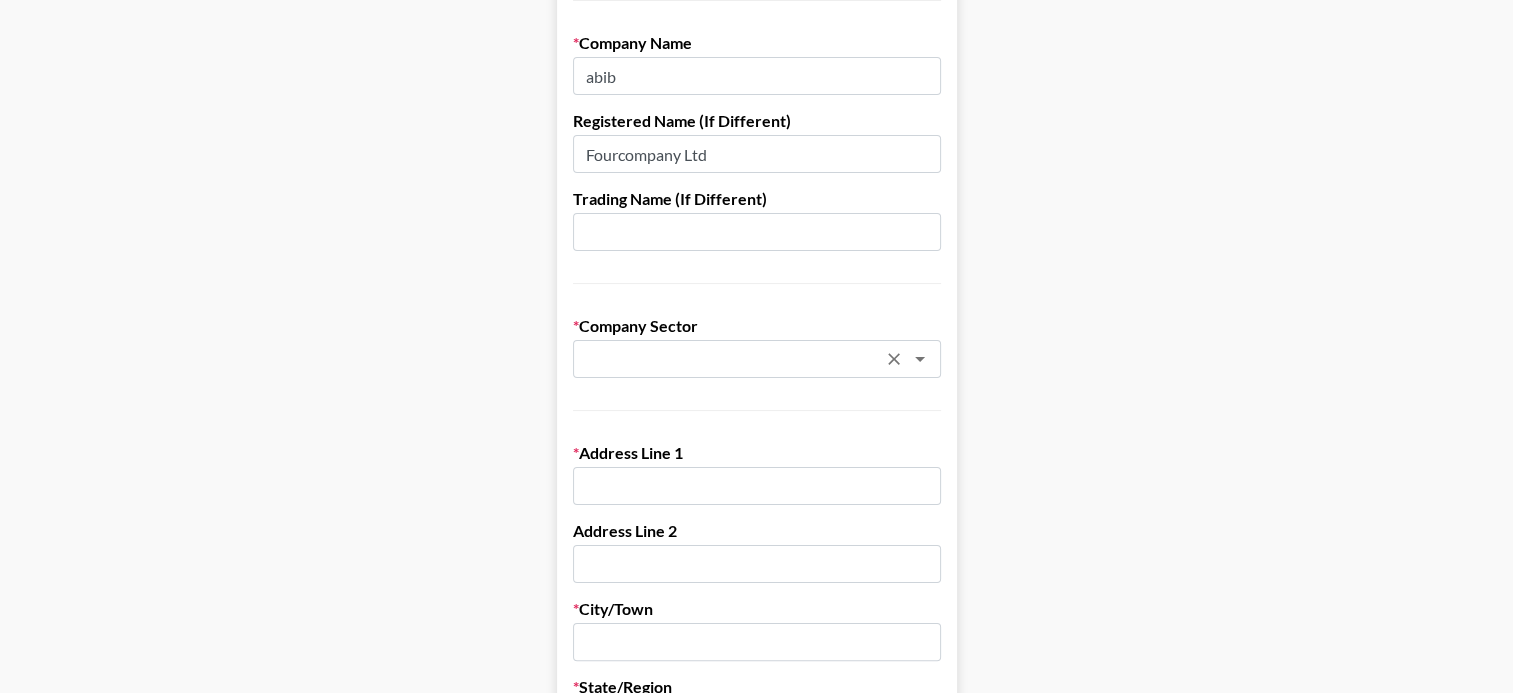 click at bounding box center (730, 359) 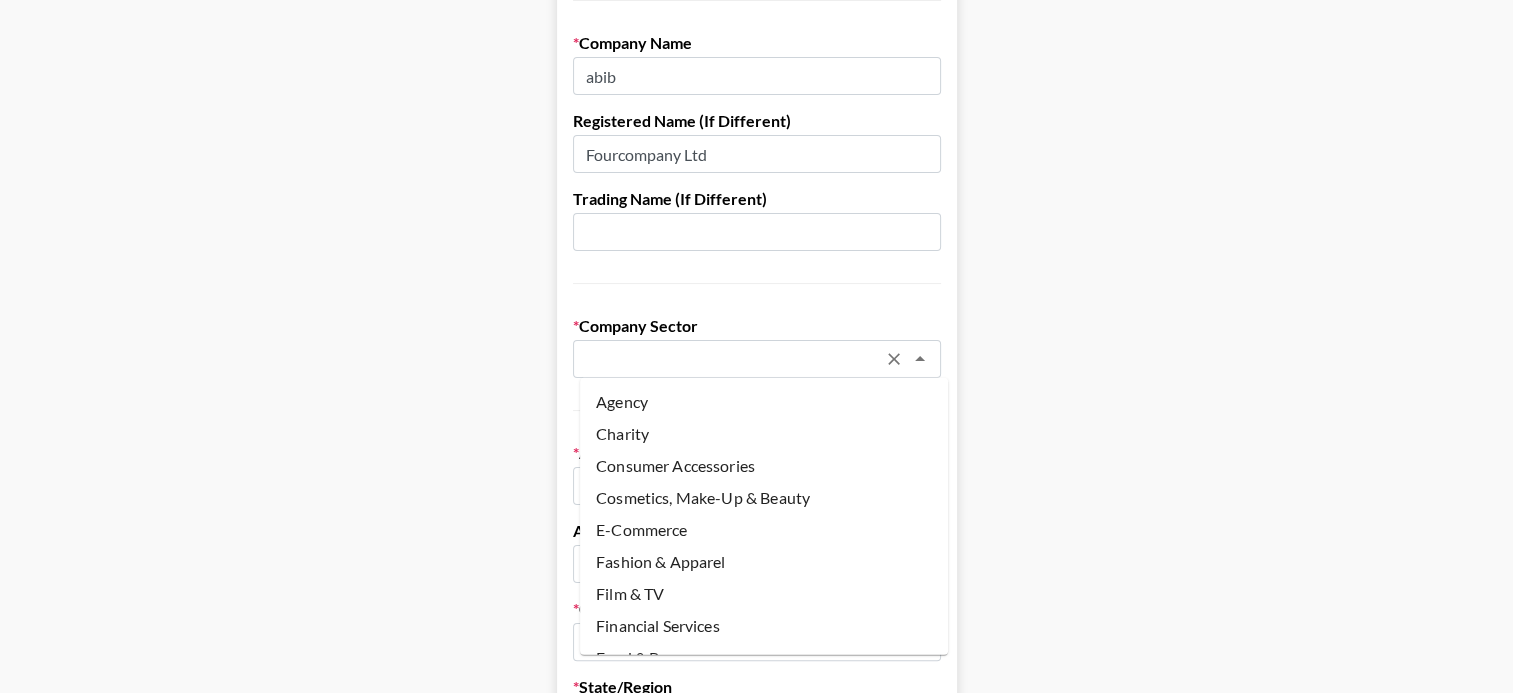 click on "Cosmetics, Make-Up & Beauty" at bounding box center [764, 498] 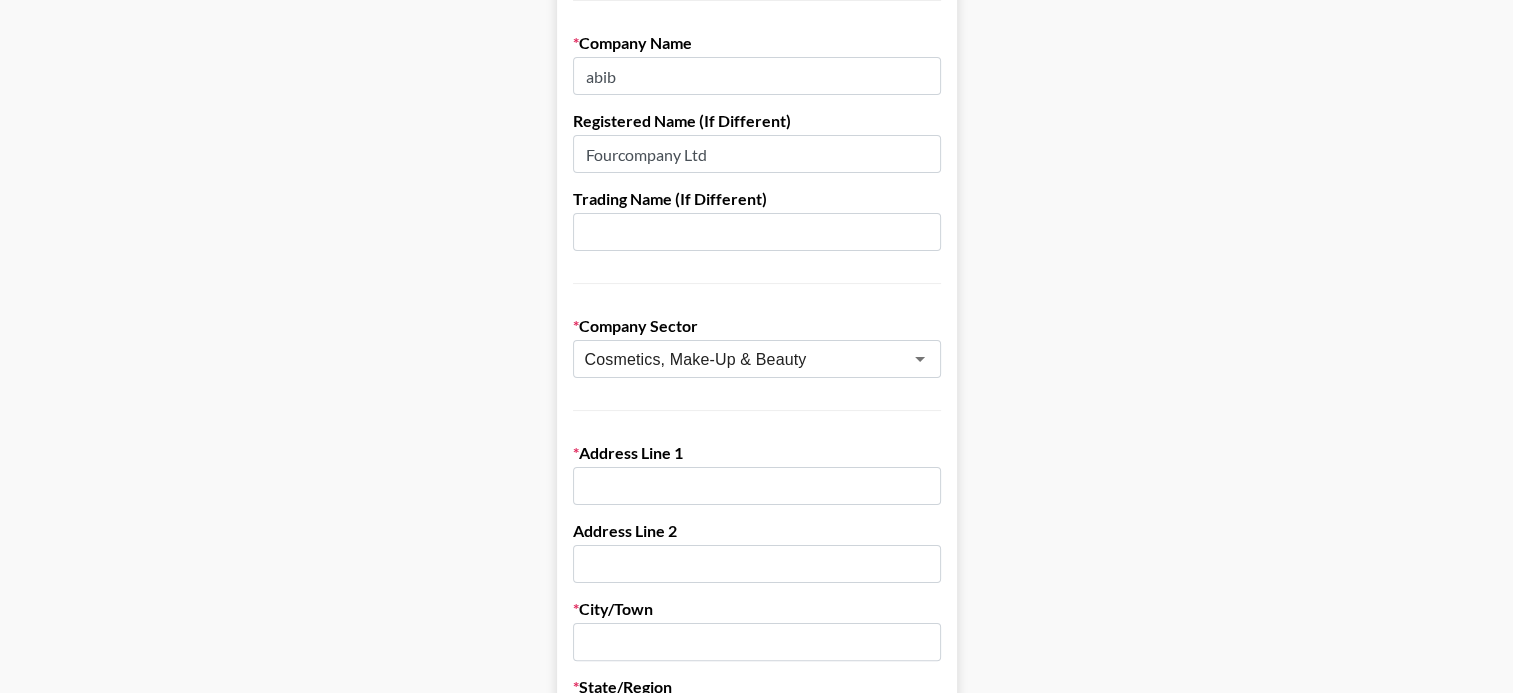 click on "First Name Last Name Company Name abib Registered Name (If Different) Fourcompany Ltd Trading Name (If Different) Company Sector Cosmetics, Make-Up & Beauty ​ Address Line 1 Address Line 2 City/Town State/Region Zip/Postal Code Country ​ If you don't have a billing department, enter your own info below instead. Billing/Finance Dep. Email Billing/Finance Dep. Phone Number VAT Number ([GEOGRAPHIC_DATA]/EU Only) Organization Number (if different) Do you agree to the  Grail Talent Payment terms ?   Yes, I agree Save My Info" at bounding box center [756, 675] 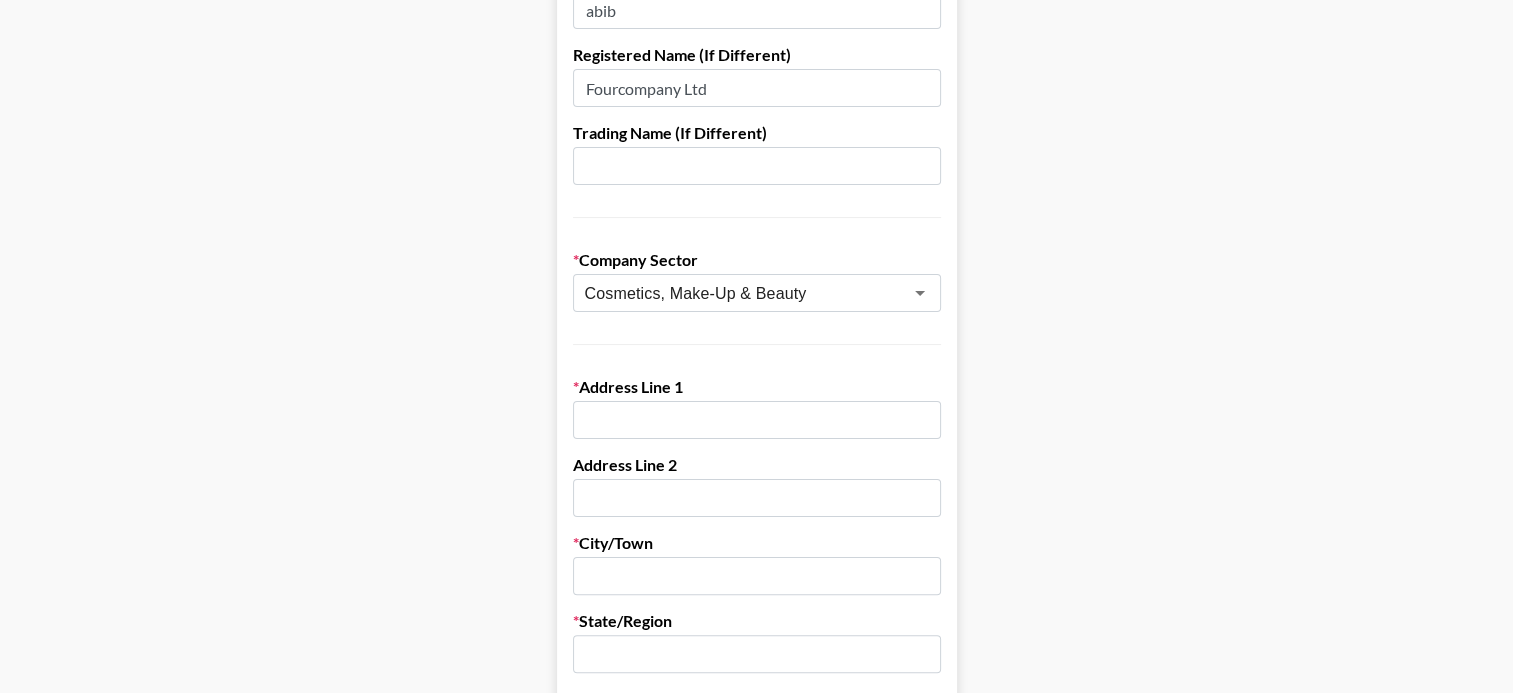 scroll, scrollTop: 500, scrollLeft: 0, axis: vertical 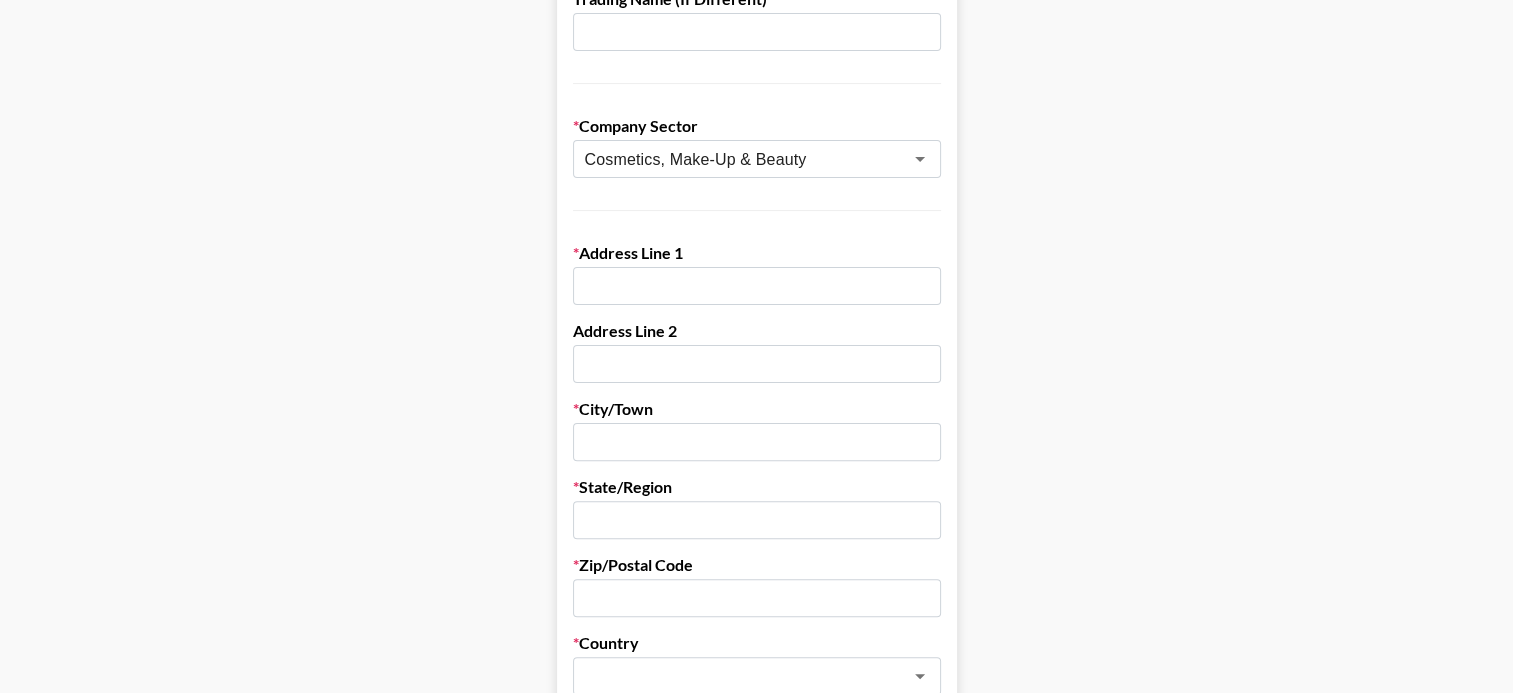 click at bounding box center (757, 286) 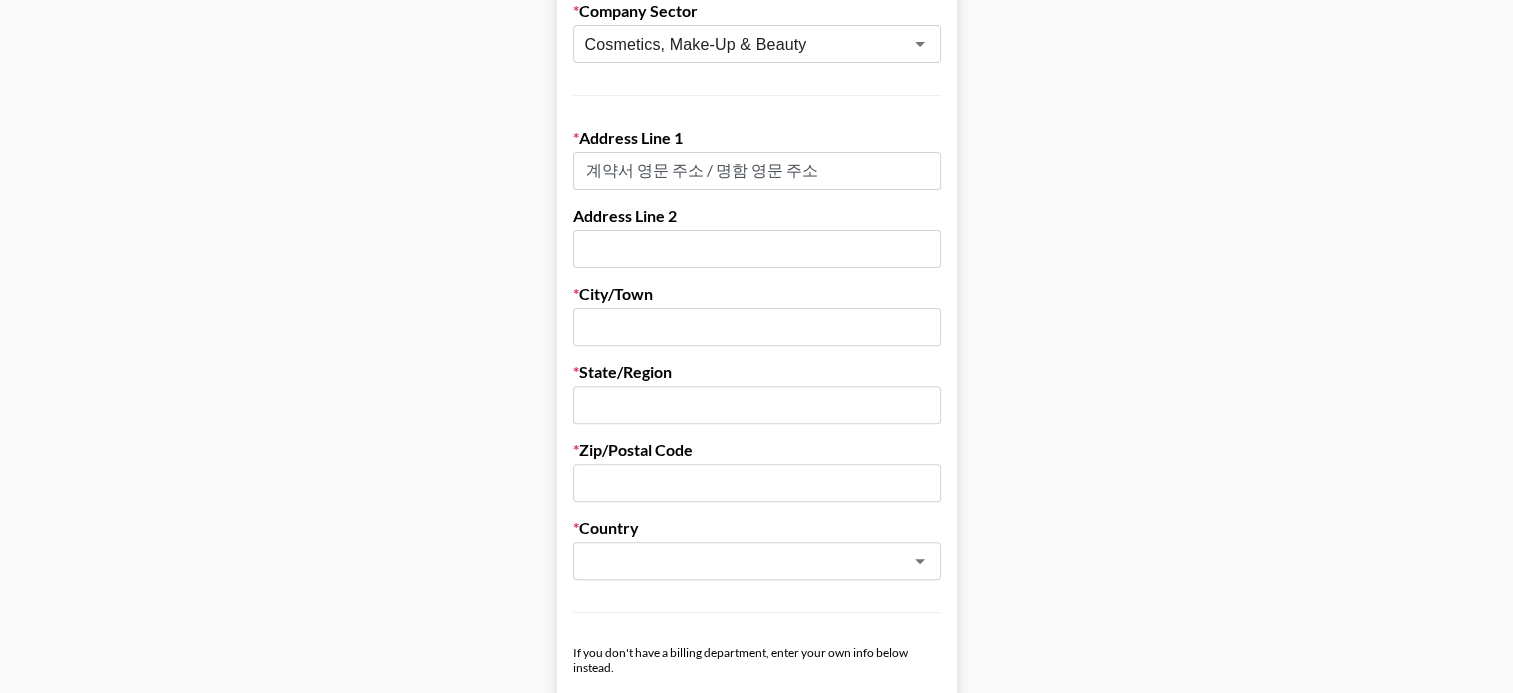 scroll, scrollTop: 700, scrollLeft: 0, axis: vertical 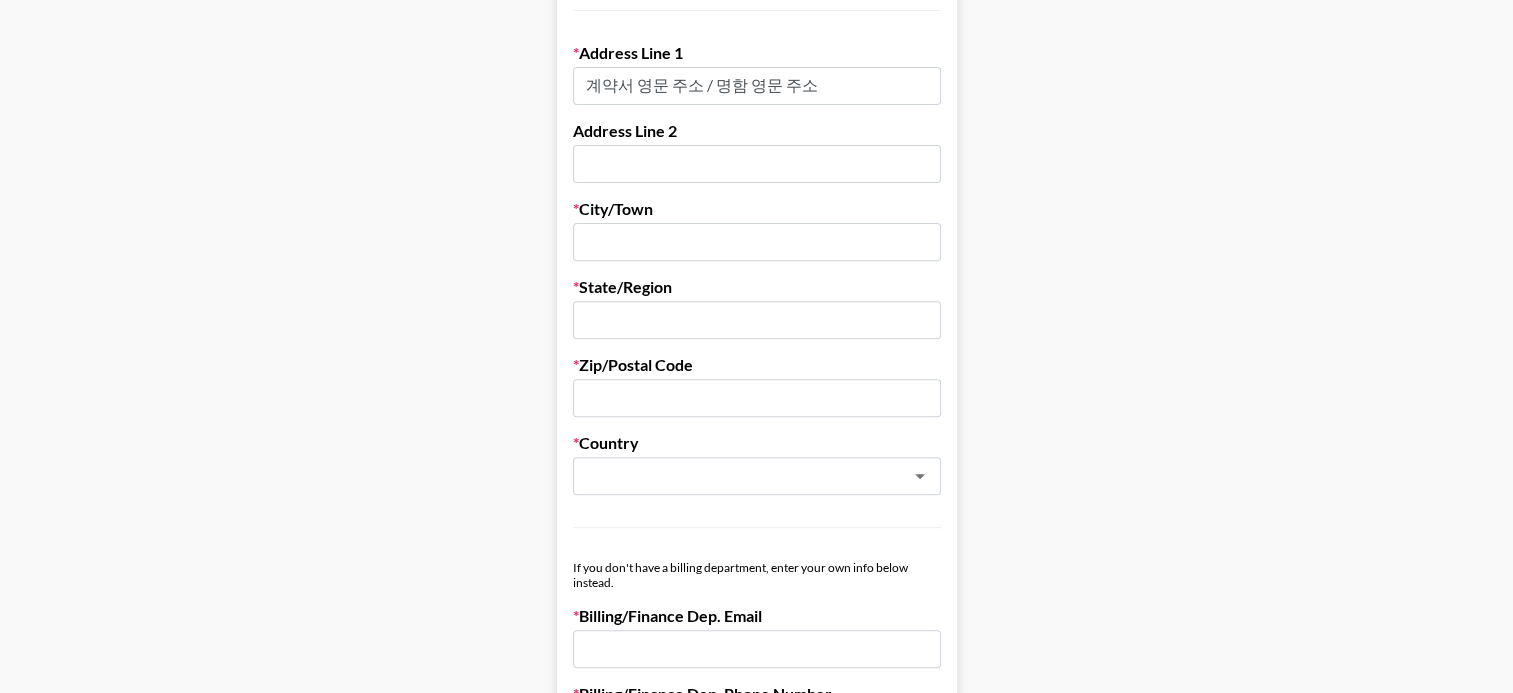 type on "계약서 영문 주소 / 명함 영문 주소" 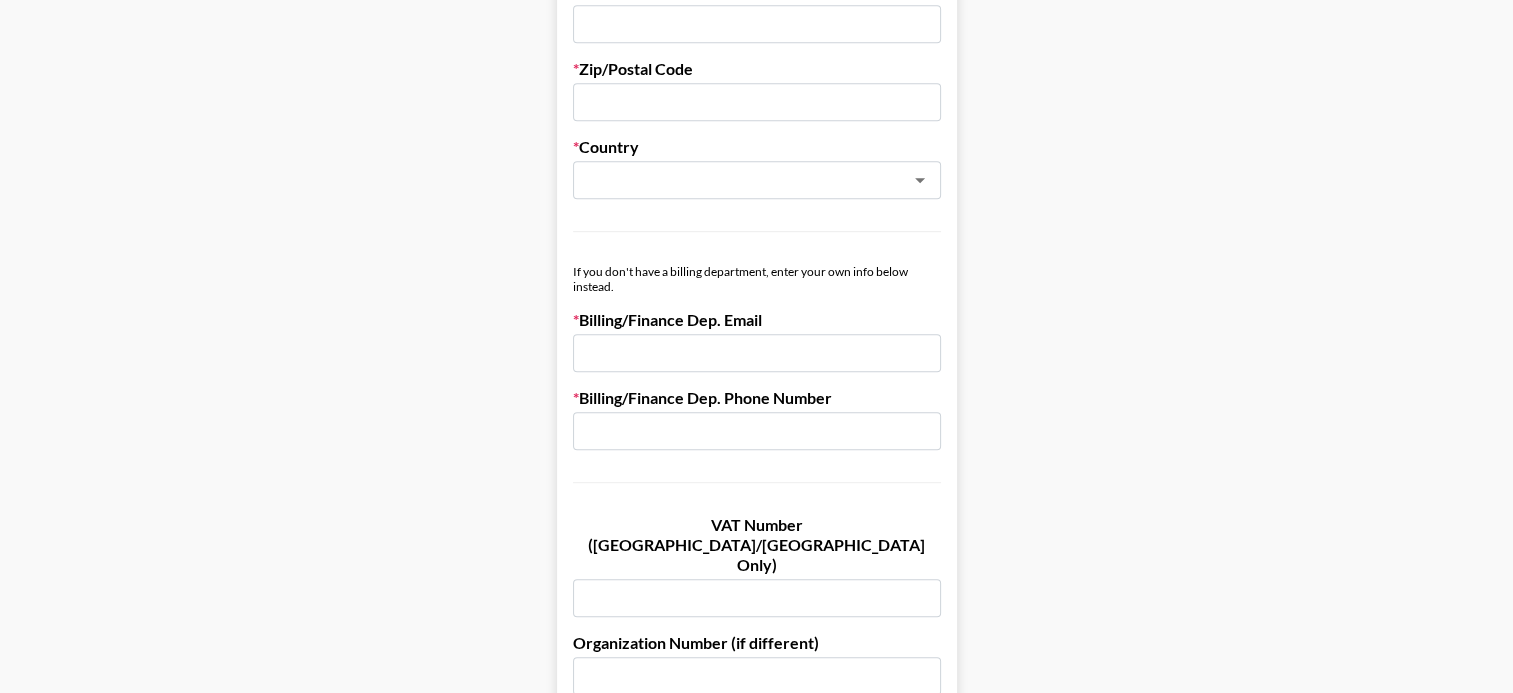 scroll, scrollTop: 1000, scrollLeft: 0, axis: vertical 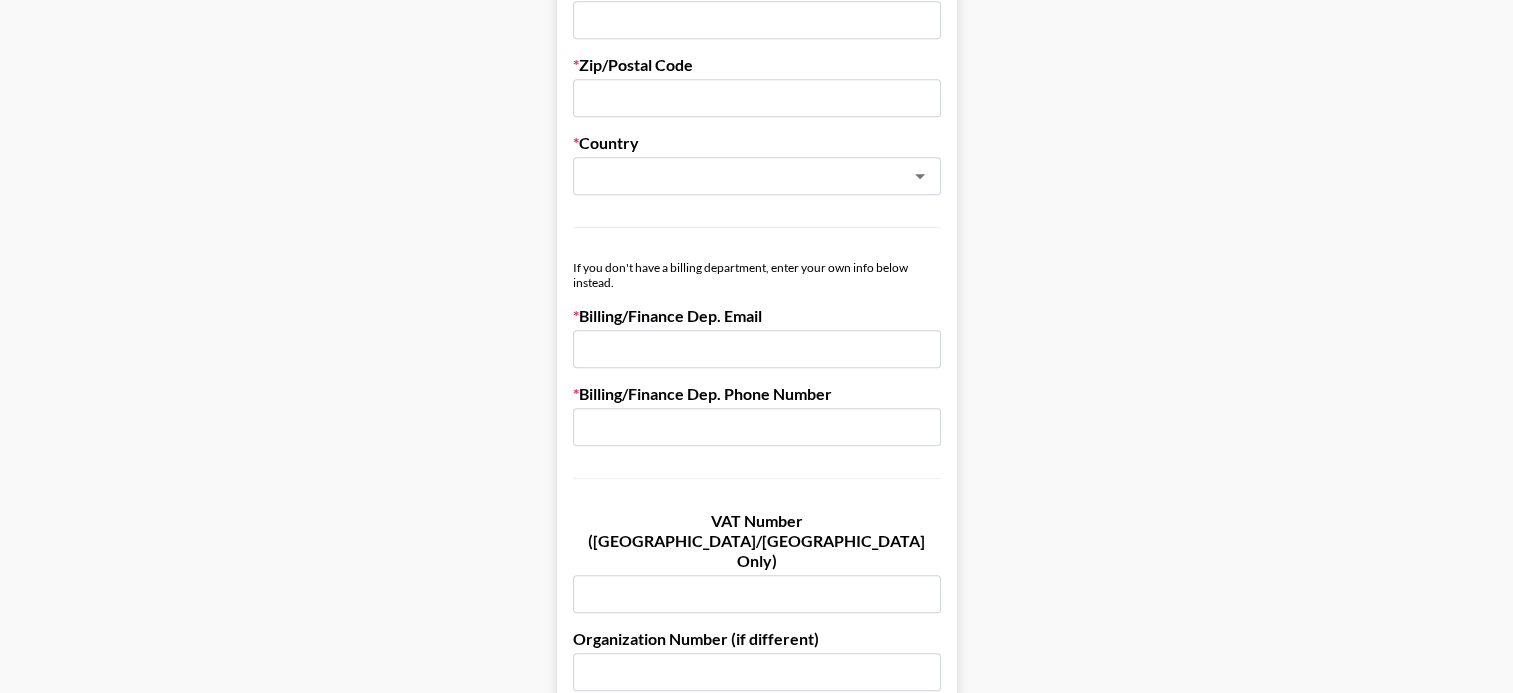 click at bounding box center (757, 349) 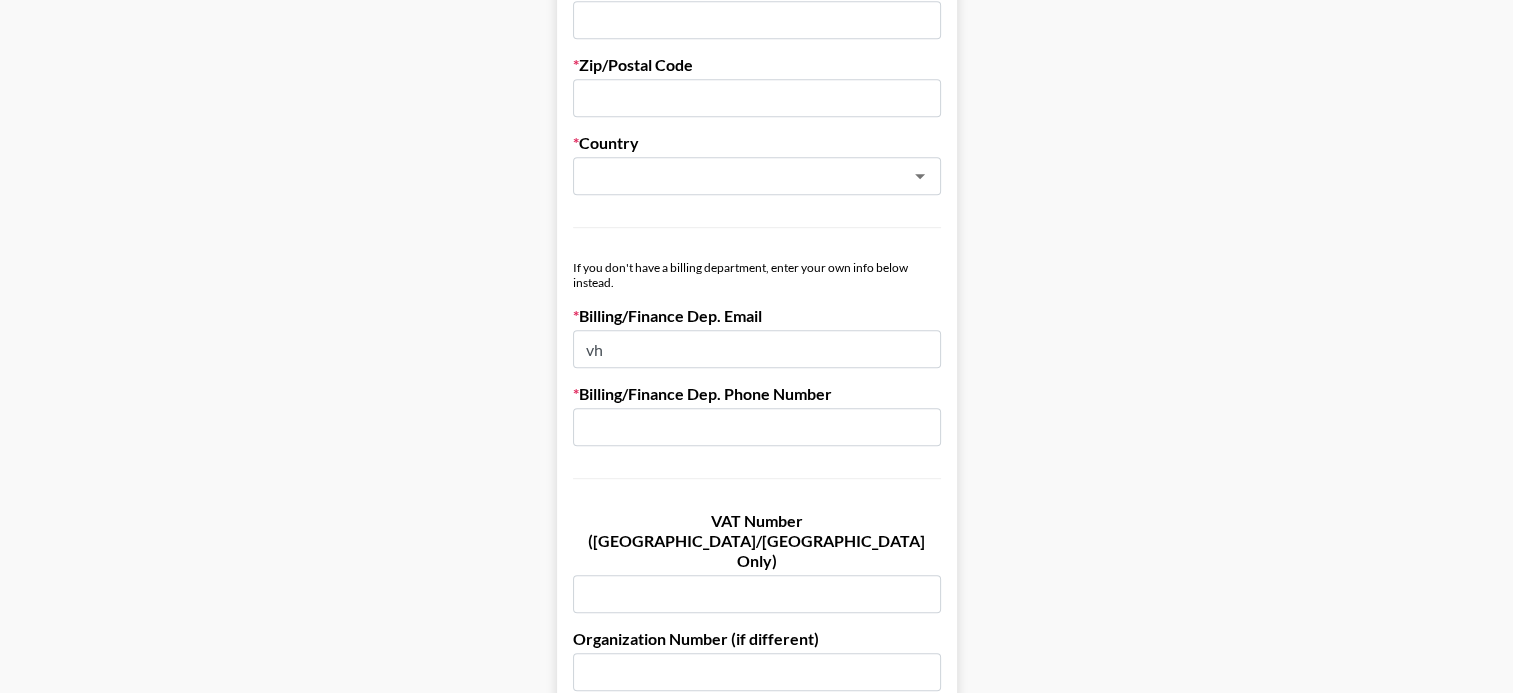 type on "v" 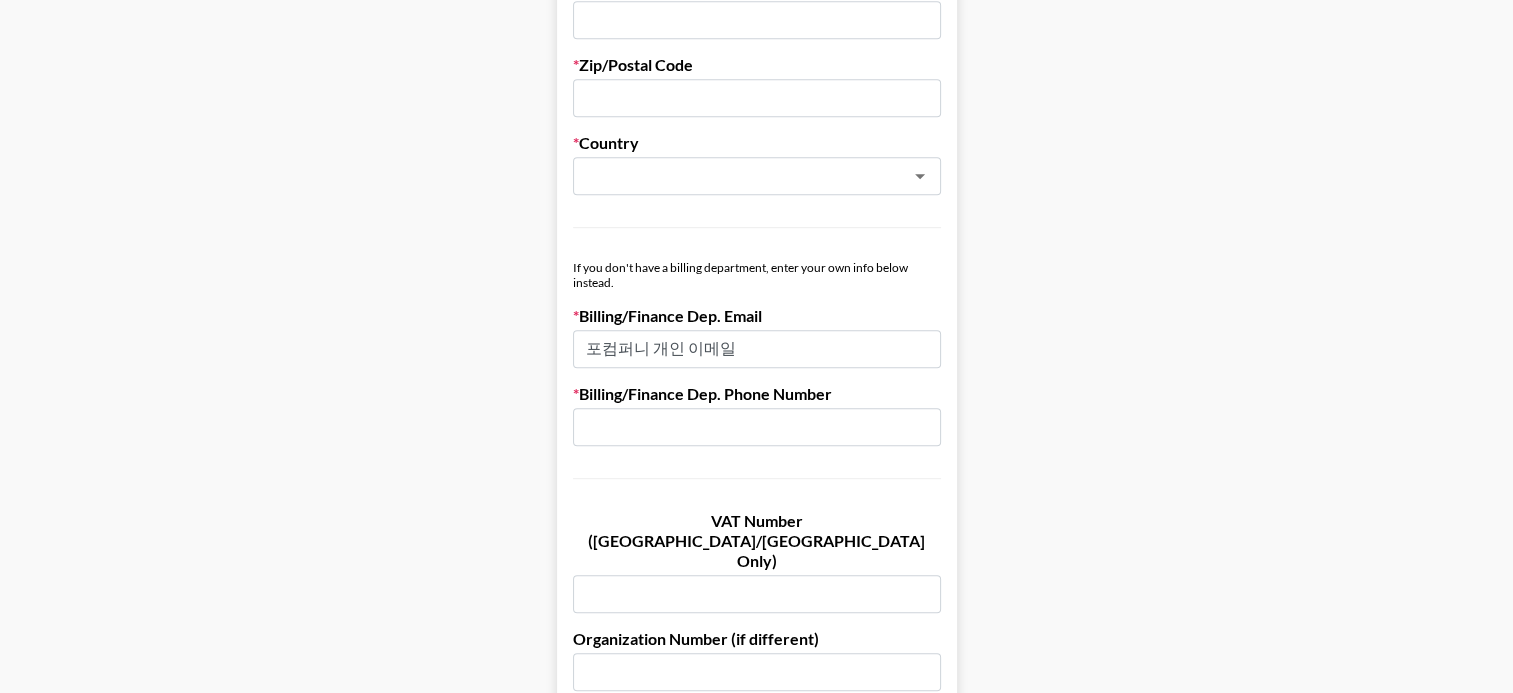 scroll, scrollTop: 1100, scrollLeft: 0, axis: vertical 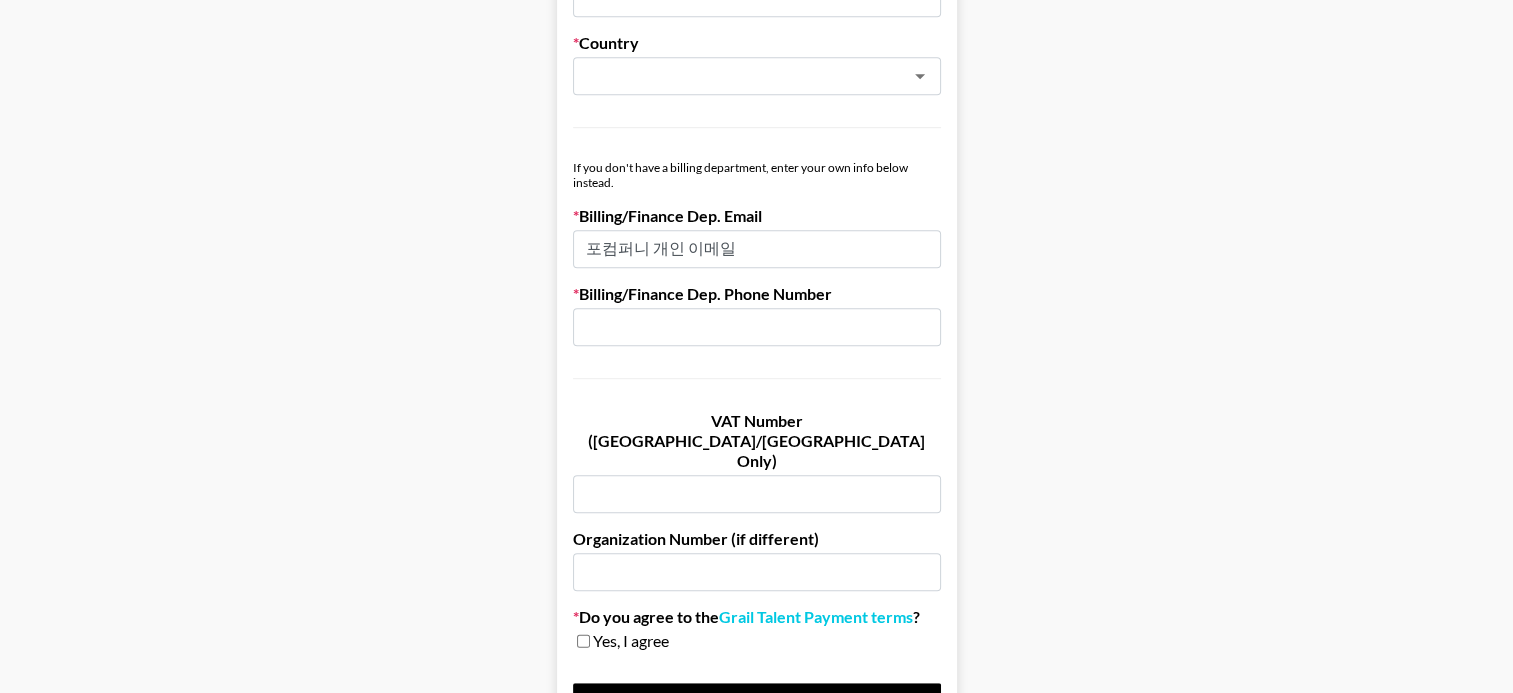type on "포컴퍼니 개인 이메일" 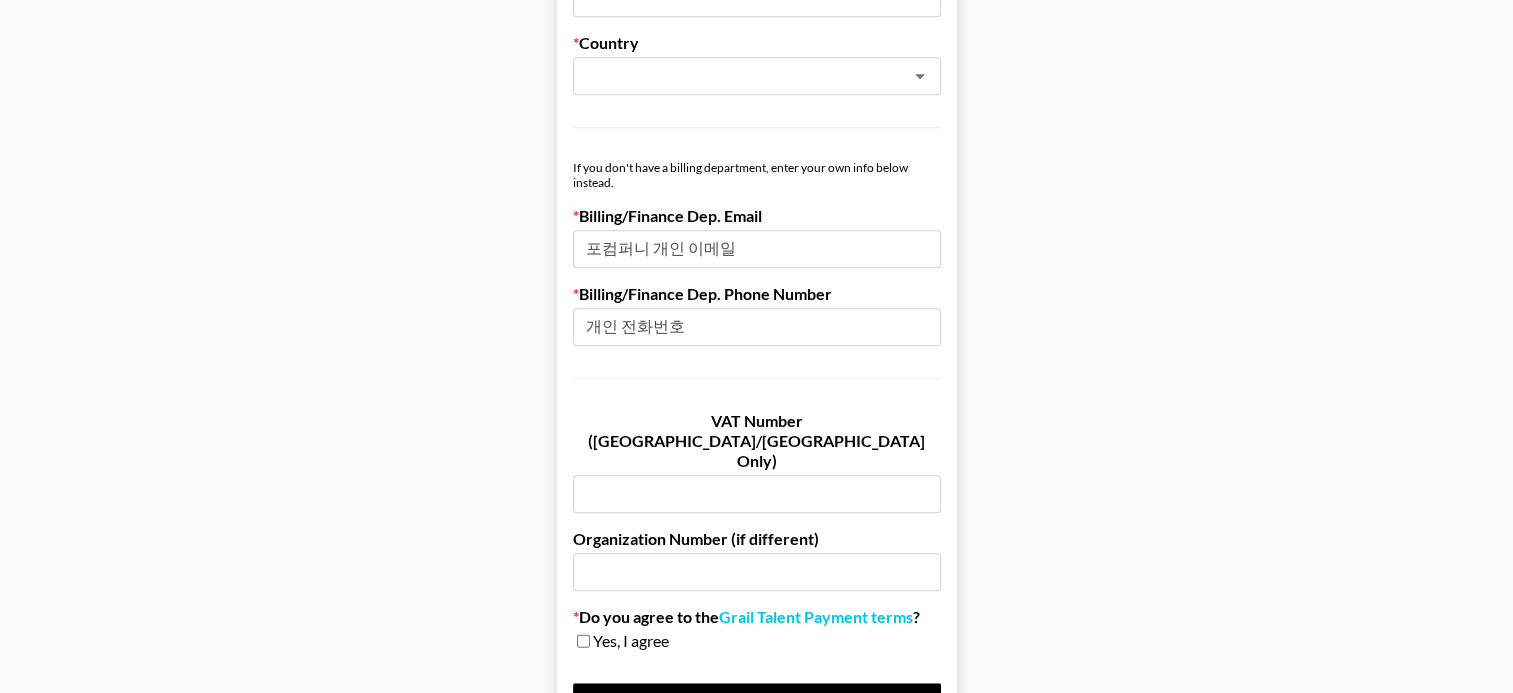 type on "개인 전화번호" 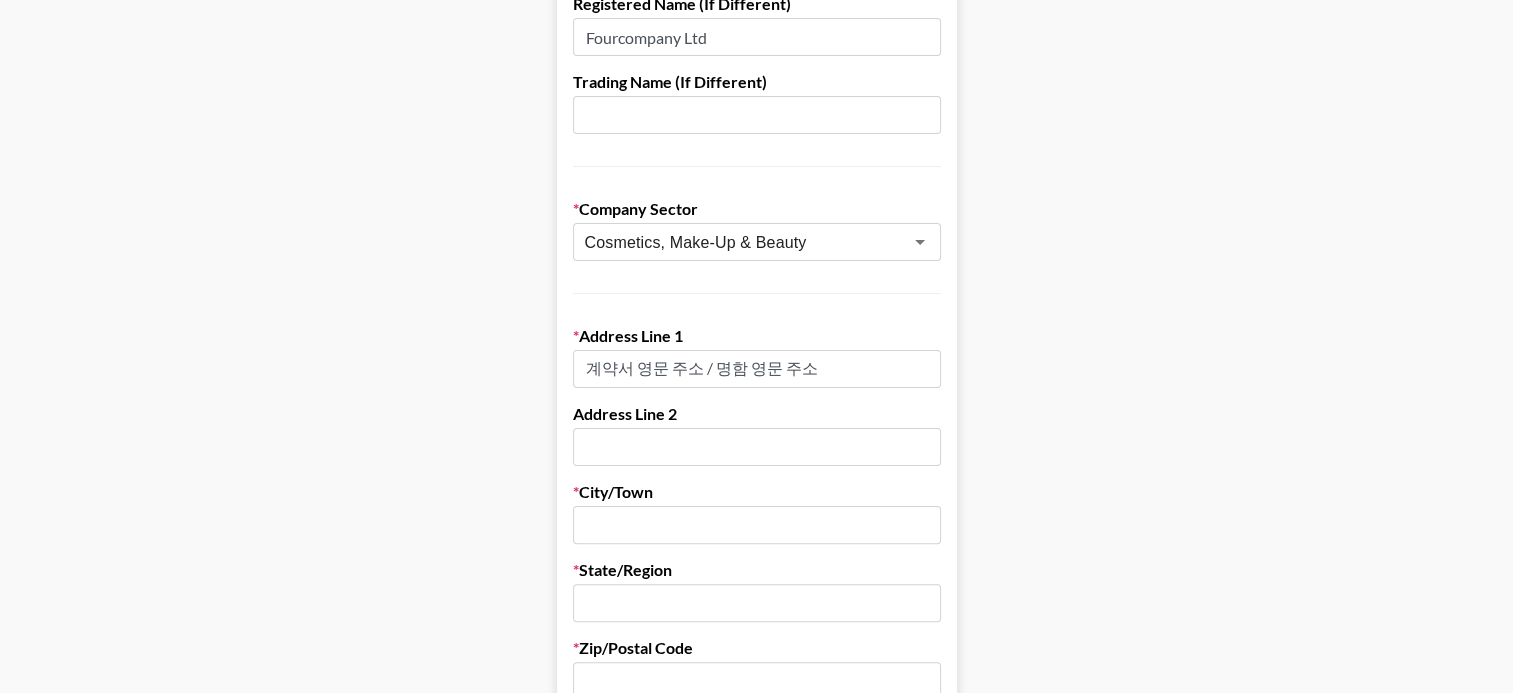 scroll, scrollTop: 0, scrollLeft: 0, axis: both 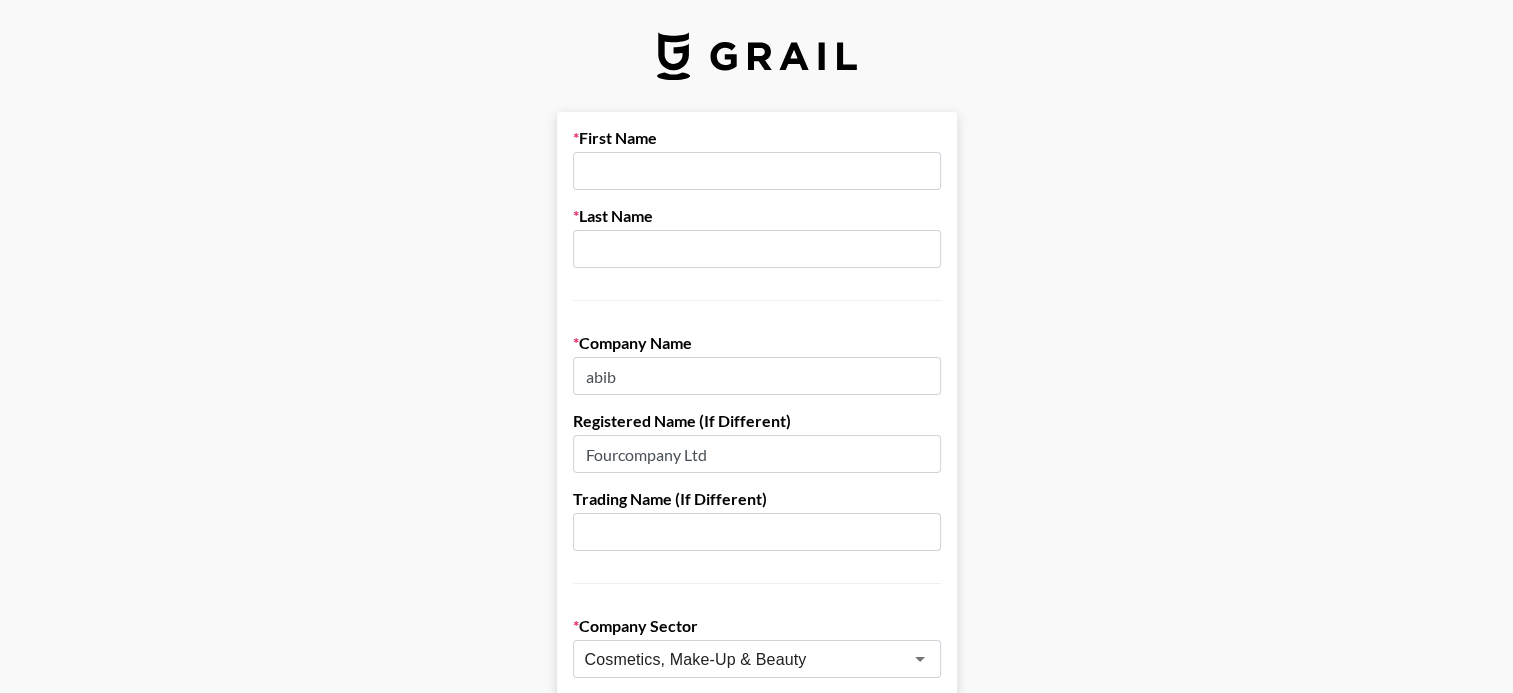 drag, startPoint x: 721, startPoint y: 165, endPoint x: 708, endPoint y: 162, distance: 13.341664 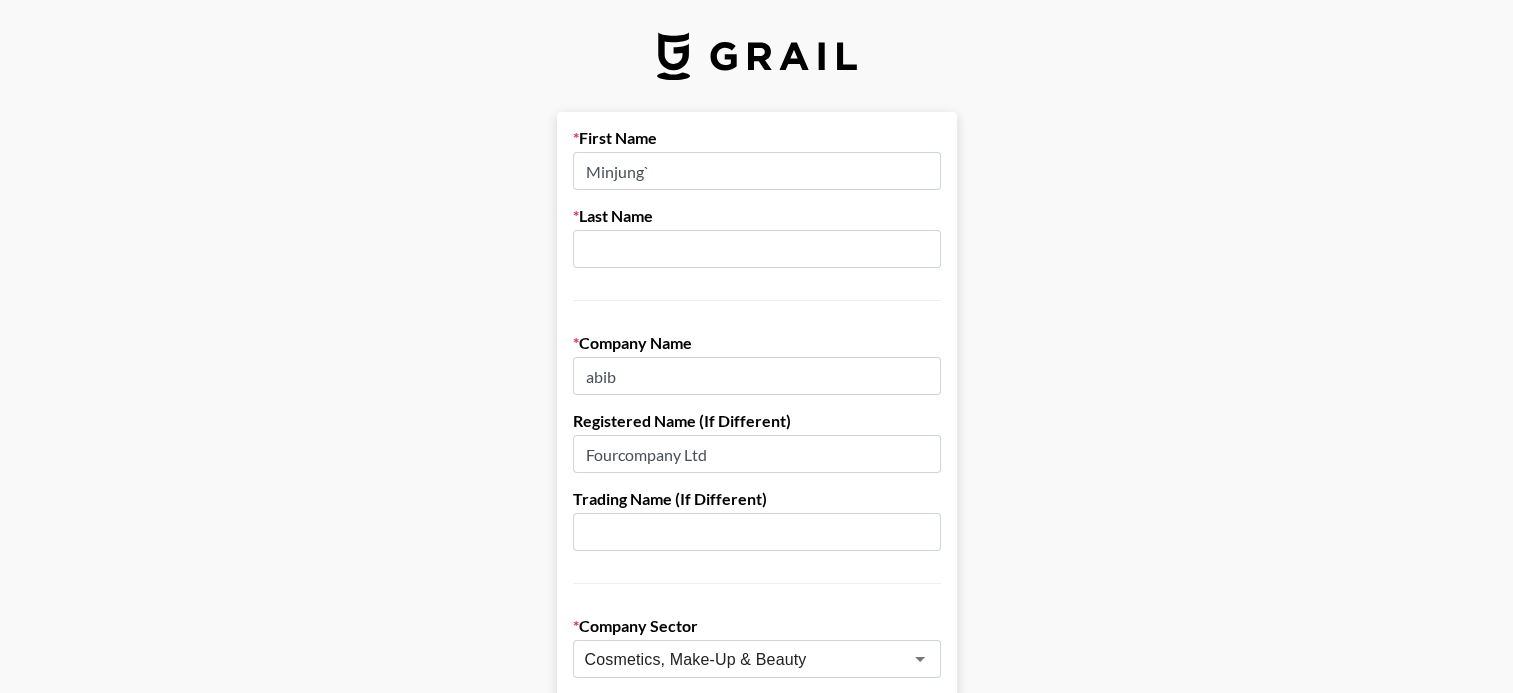 type on "Minjung`" 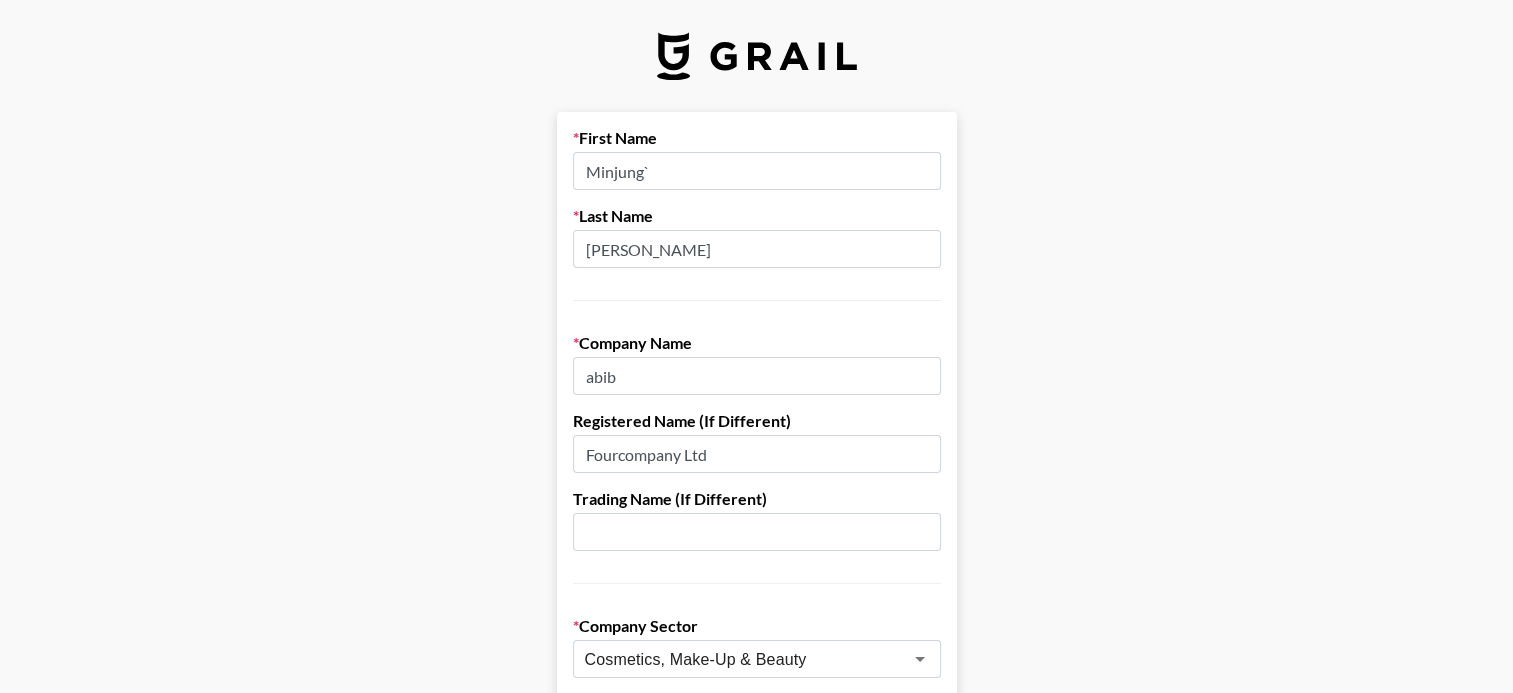type on "[PERSON_NAME]" 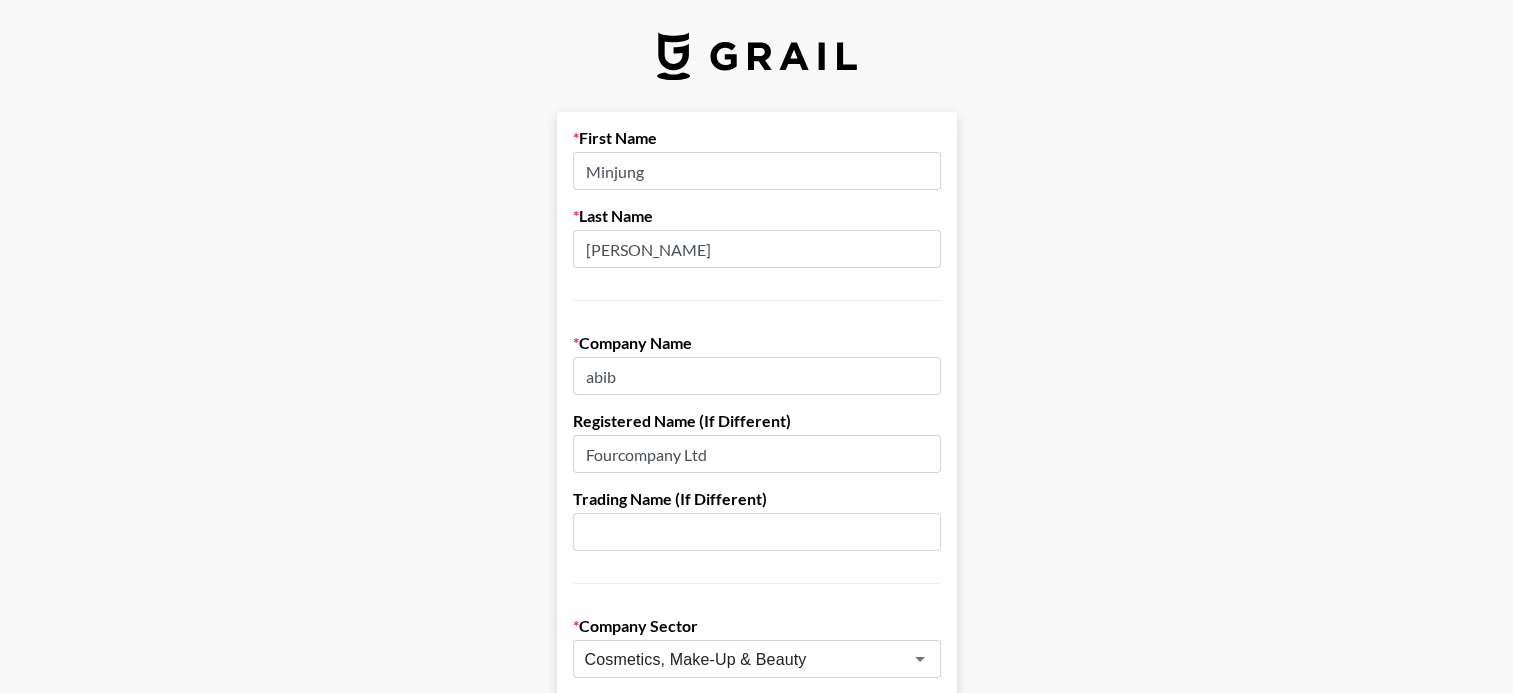 type on "Minjung" 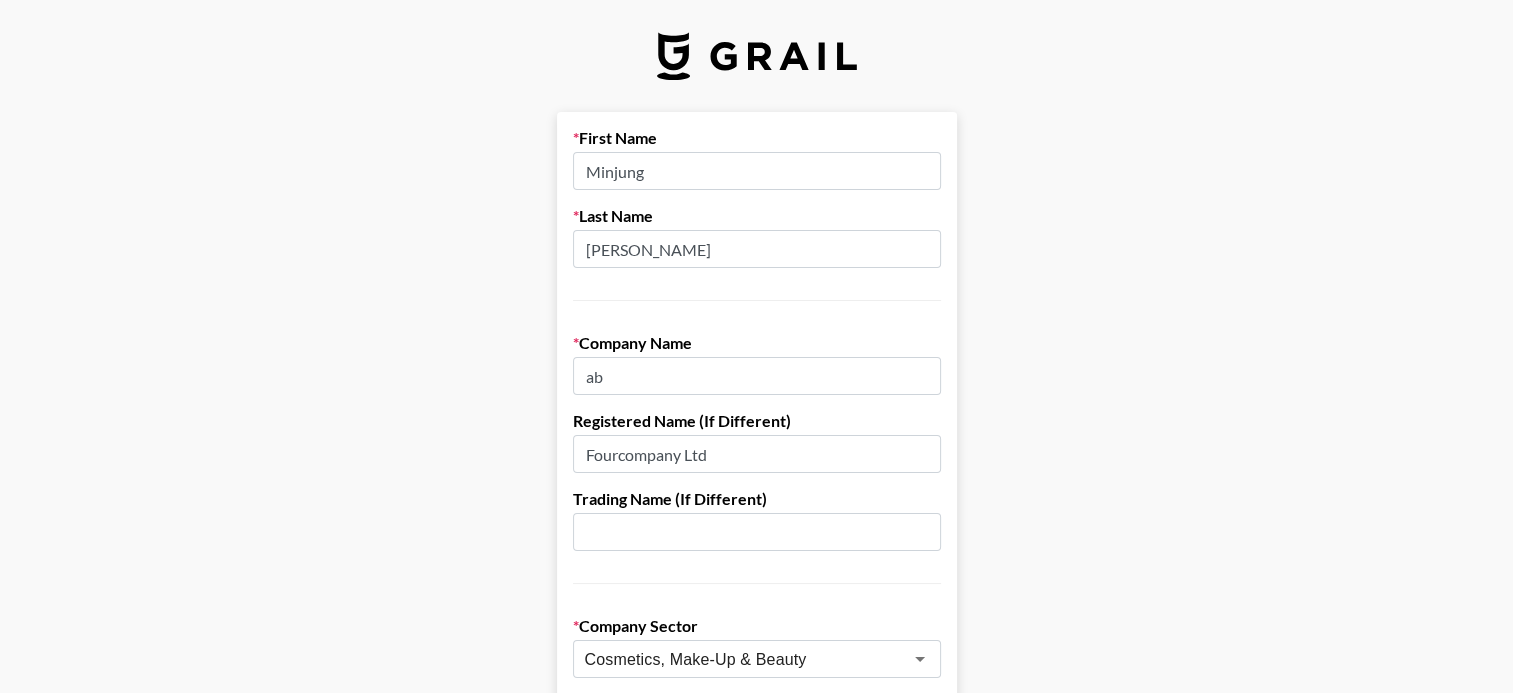 type on "a" 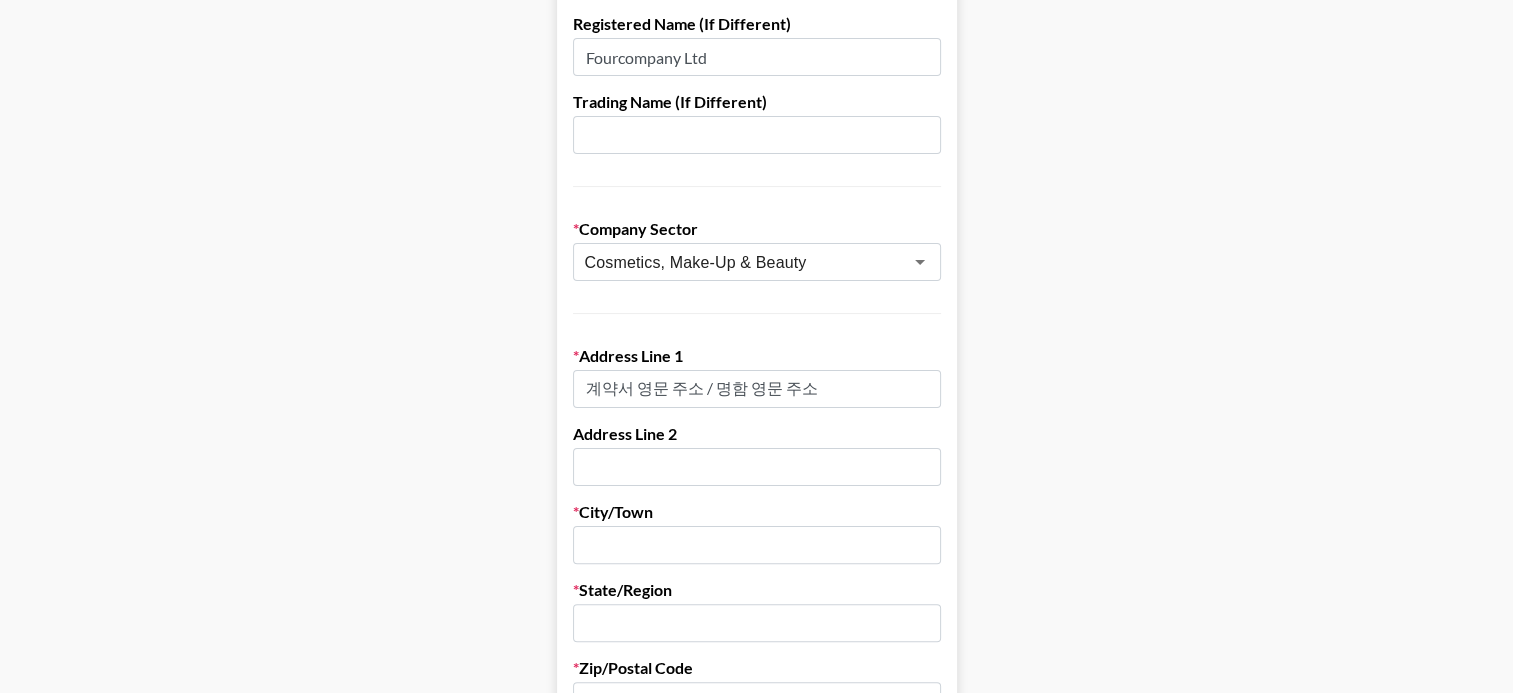 scroll, scrollTop: 400, scrollLeft: 0, axis: vertical 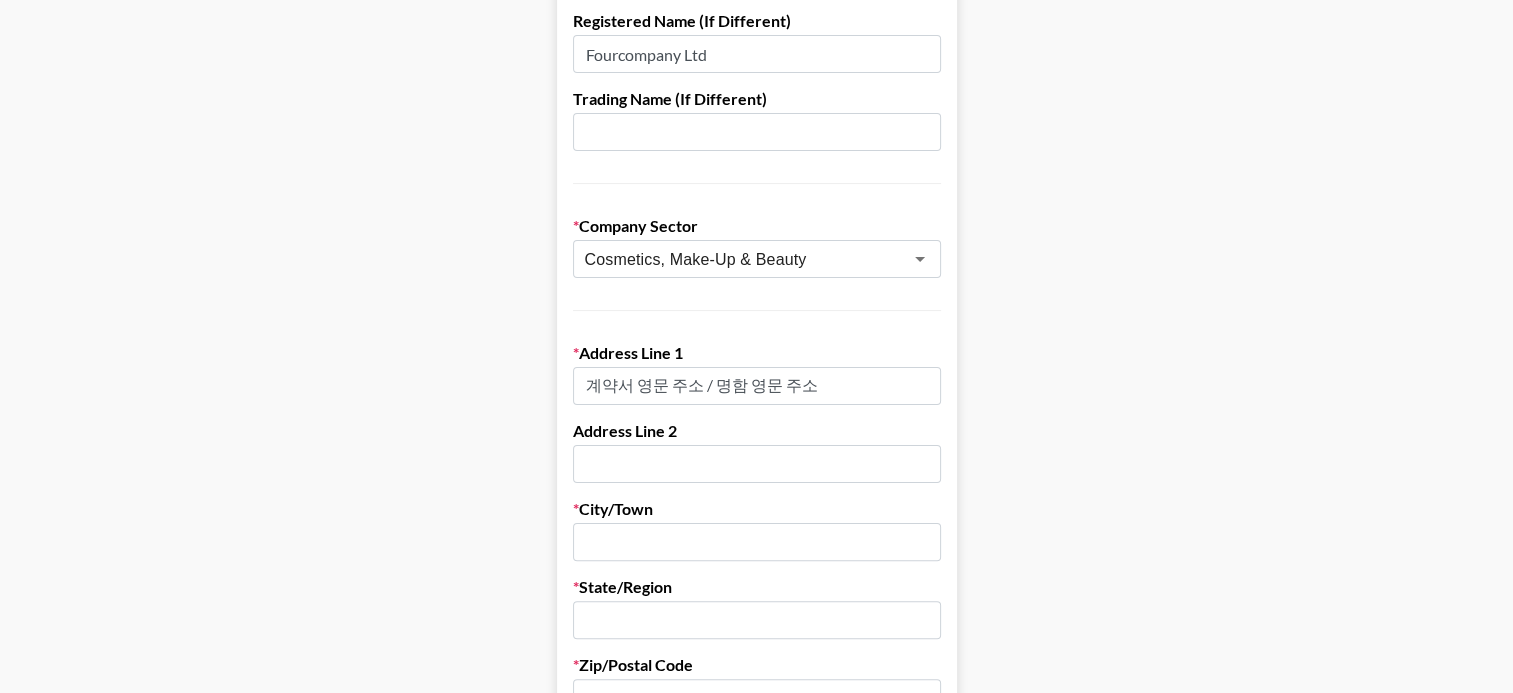 type on "Abib" 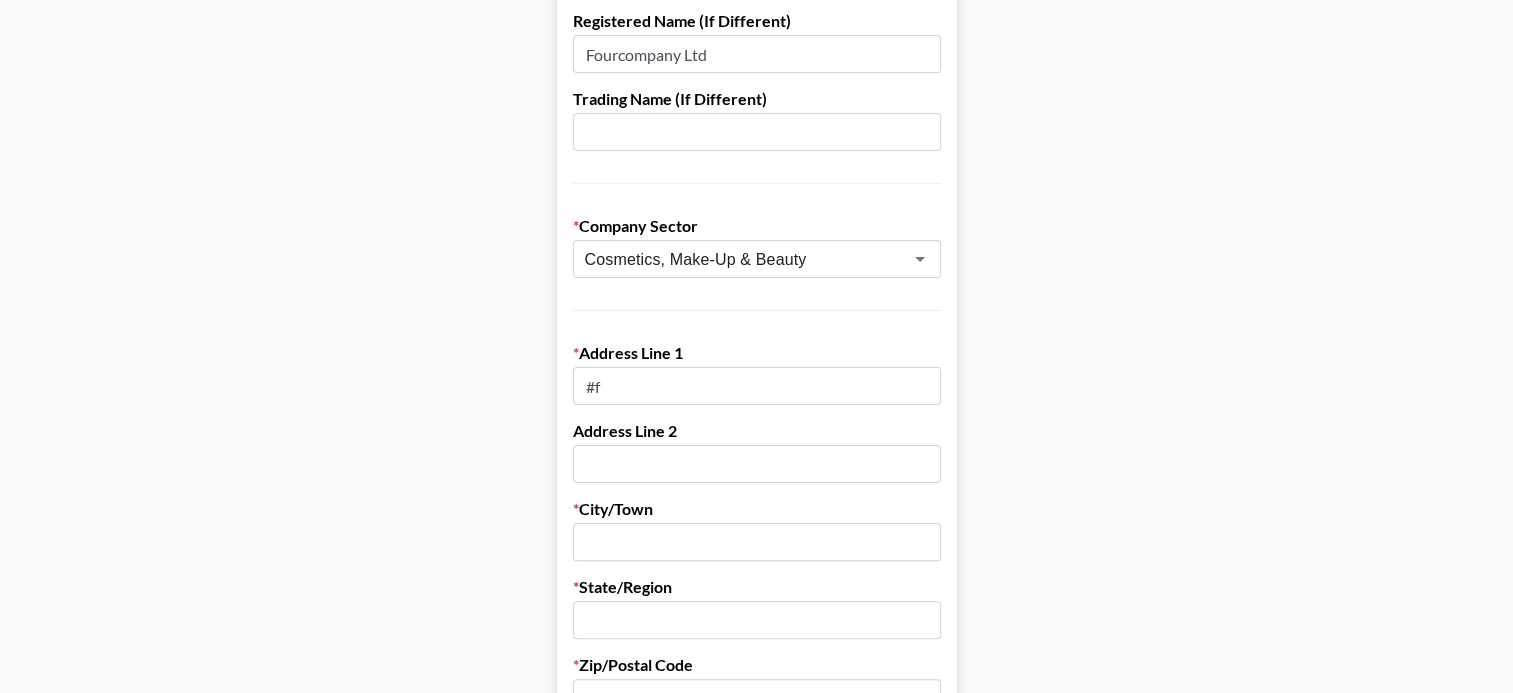 type on "#" 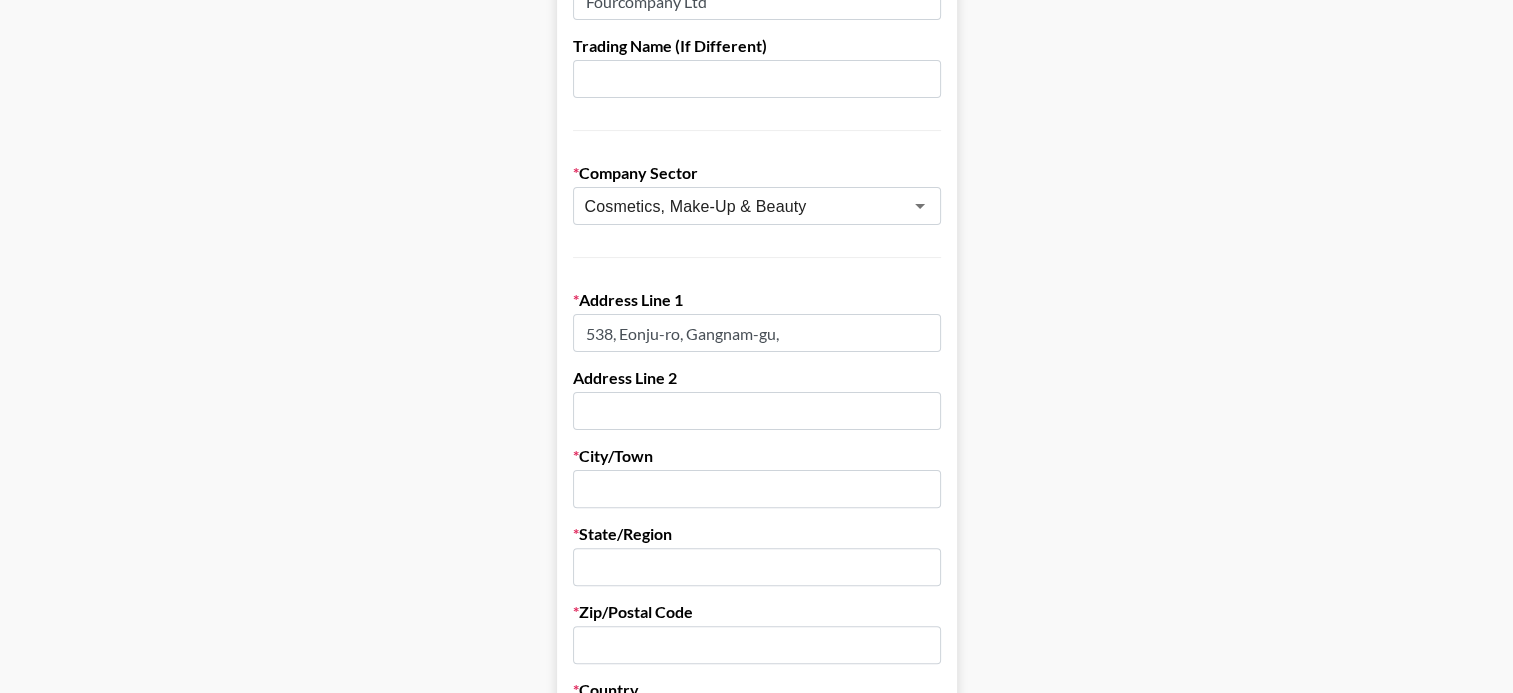 scroll, scrollTop: 500, scrollLeft: 0, axis: vertical 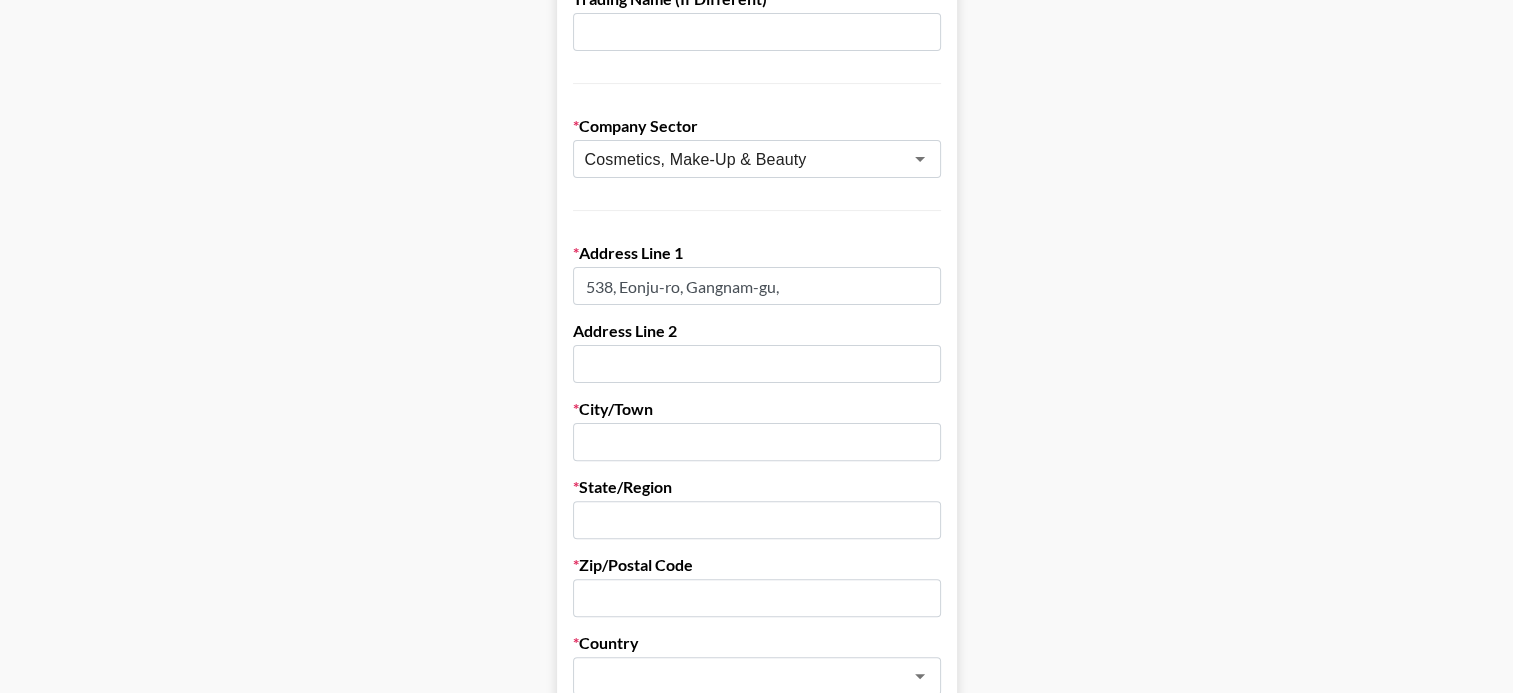 click on "538, Eonju-ro, Gangnam-gu," at bounding box center [757, 286] 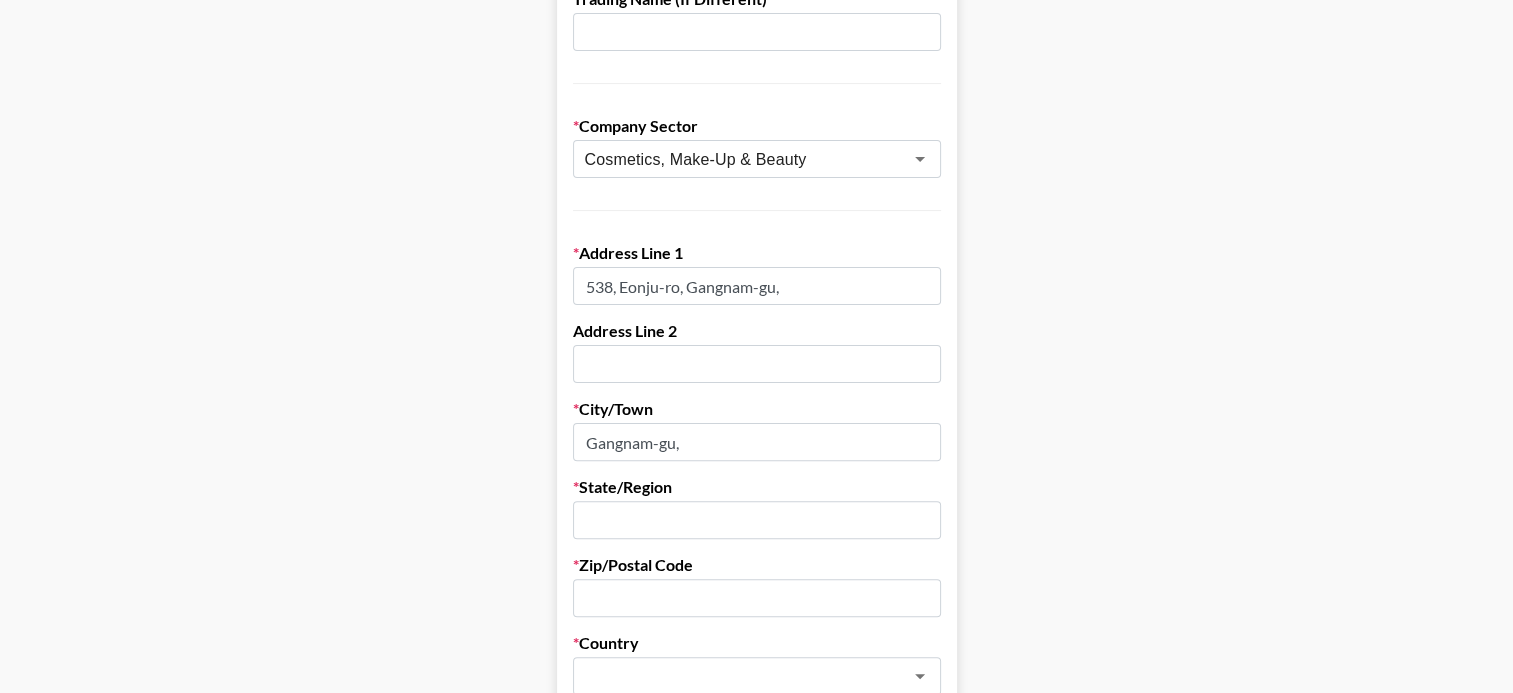 type on "Gangnam-gu," 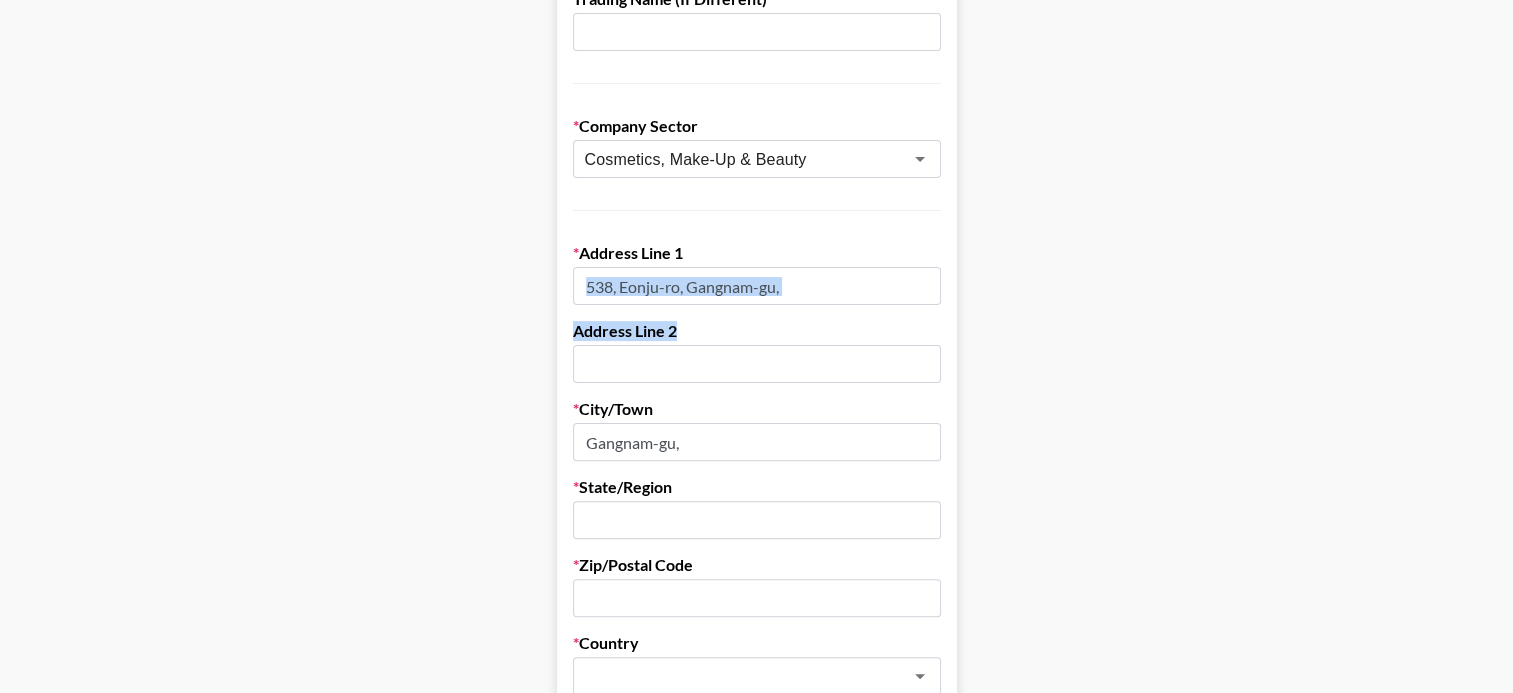 drag, startPoint x: 801, startPoint y: 308, endPoint x: 776, endPoint y: 291, distance: 30.232433 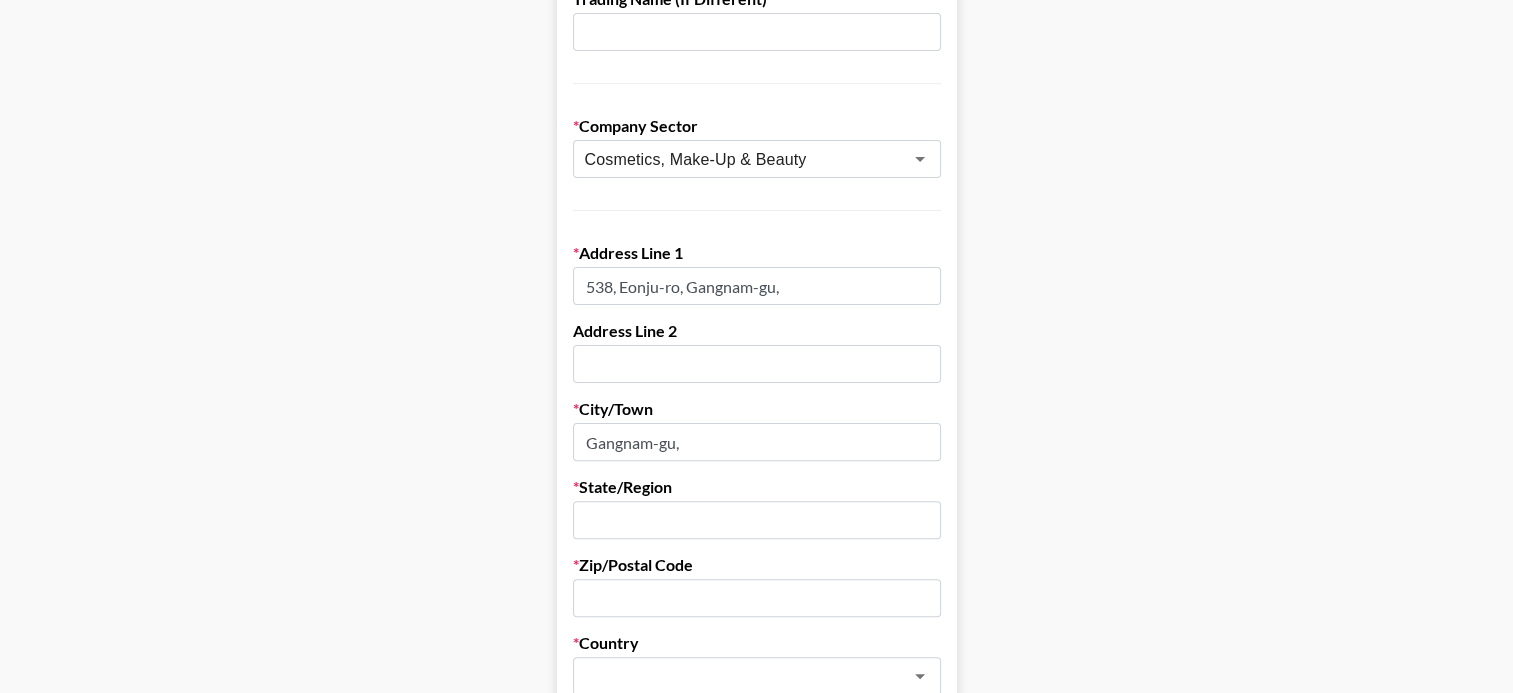 click on "538, Eonju-ro, Gangnam-gu," at bounding box center [757, 286] 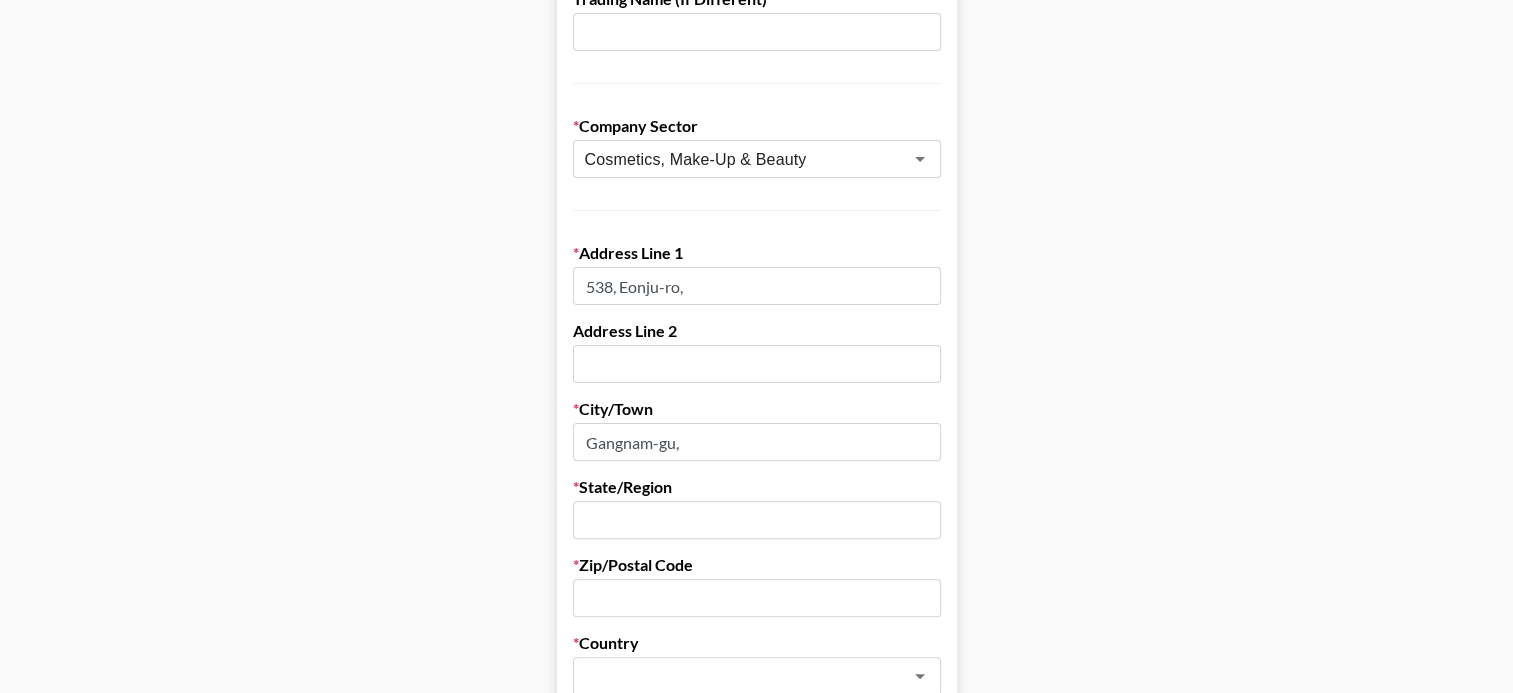 type on "538, Eonju-ro," 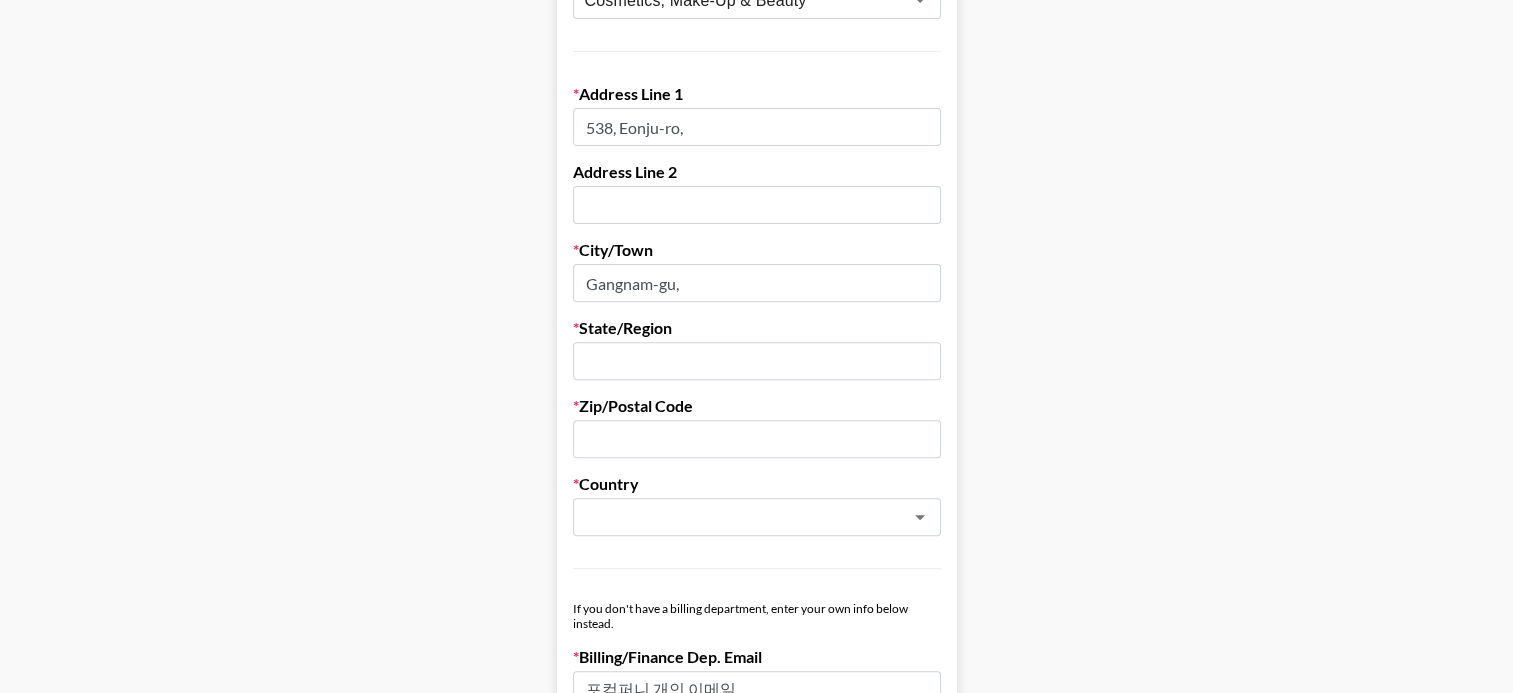 scroll, scrollTop: 700, scrollLeft: 0, axis: vertical 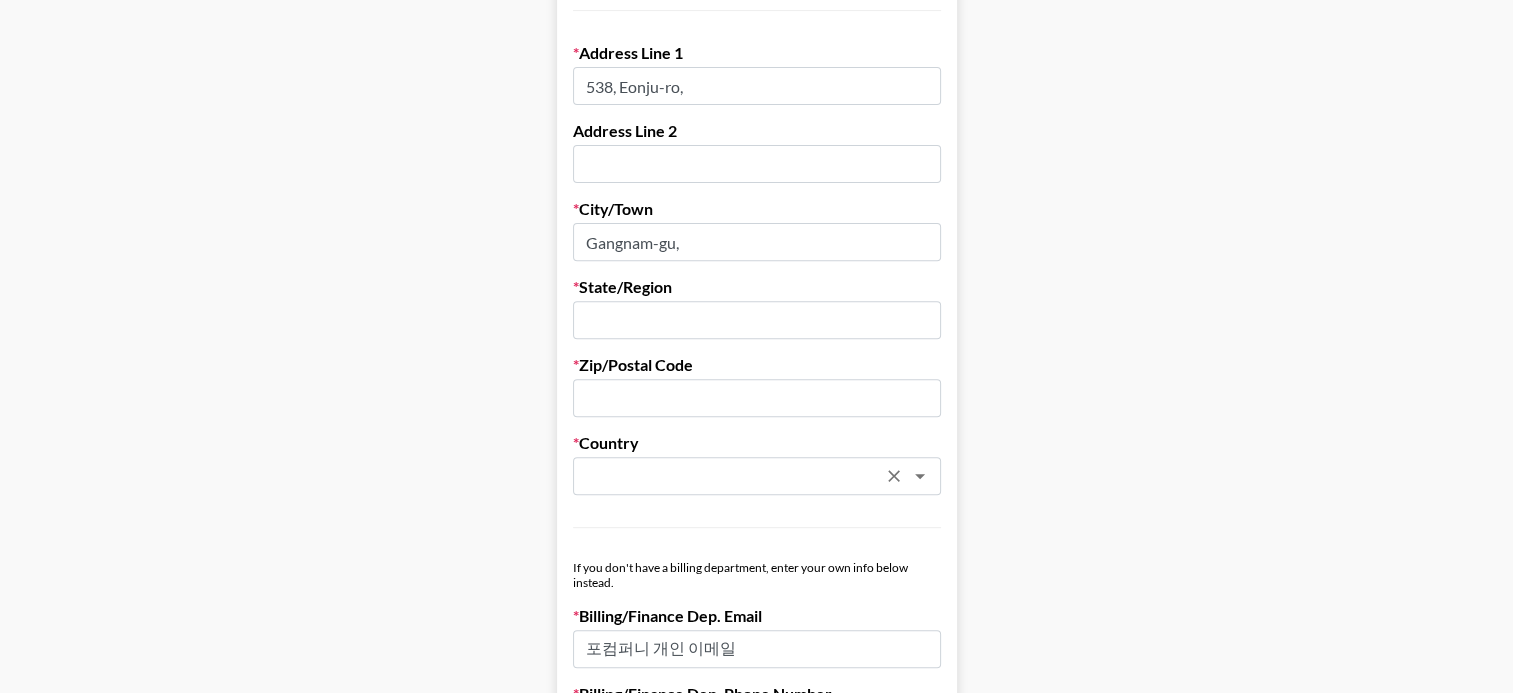 type on "S" 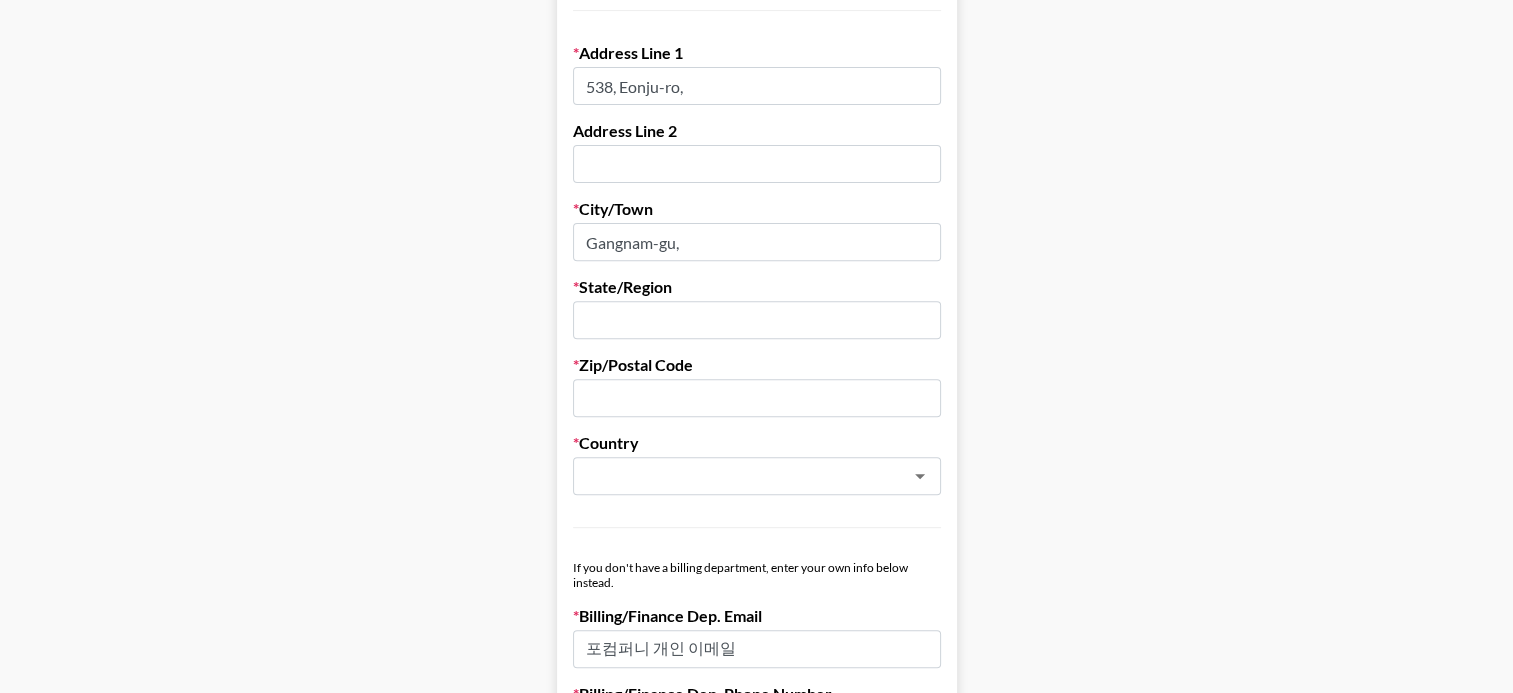 click on "Gangnam-gu," at bounding box center [757, 242] 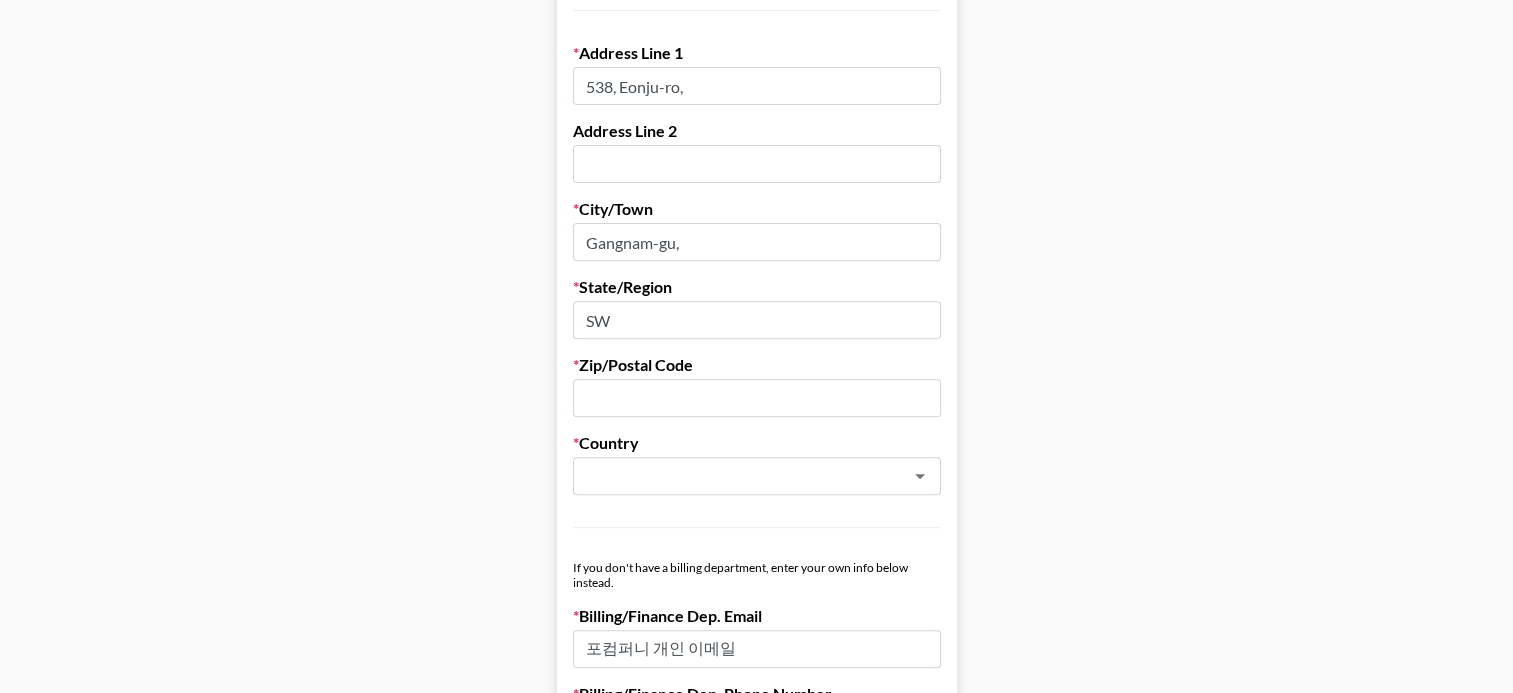 type on "S" 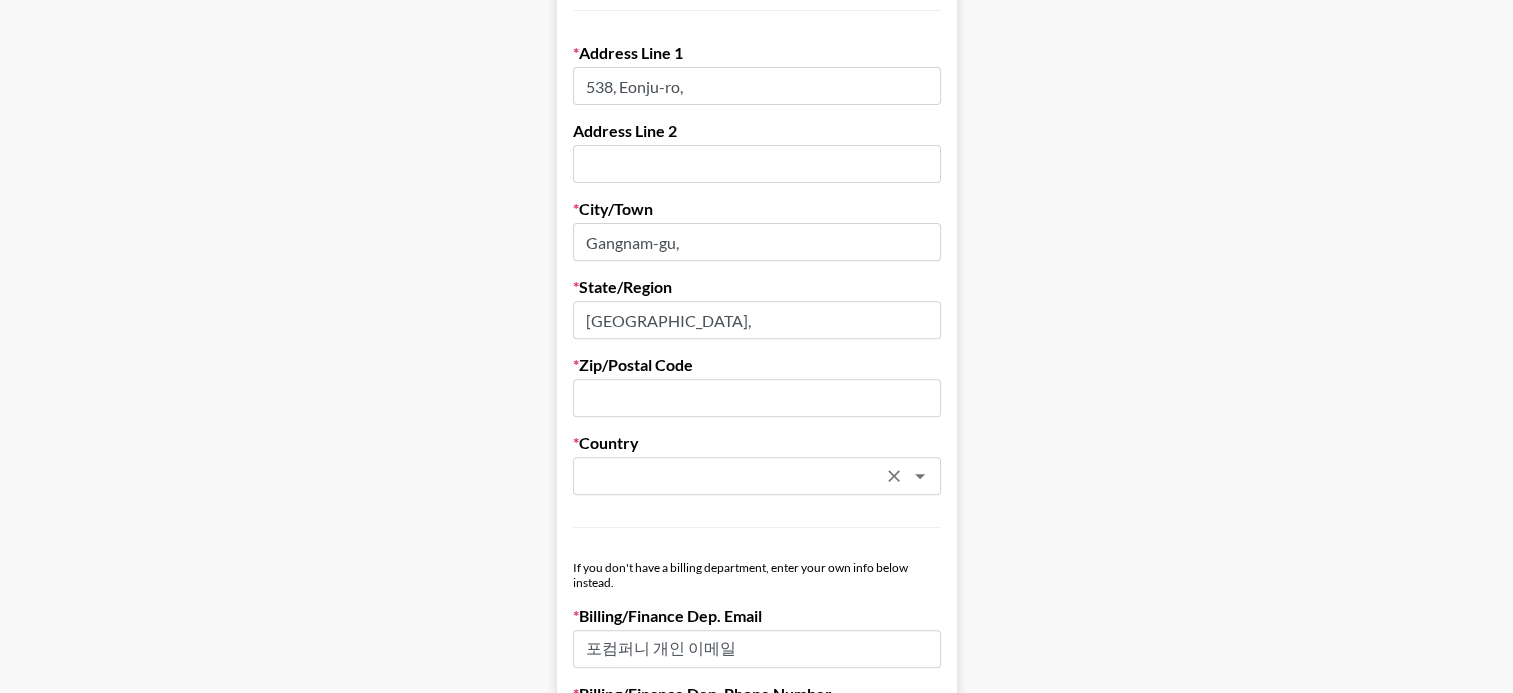 type on "[GEOGRAPHIC_DATA]," 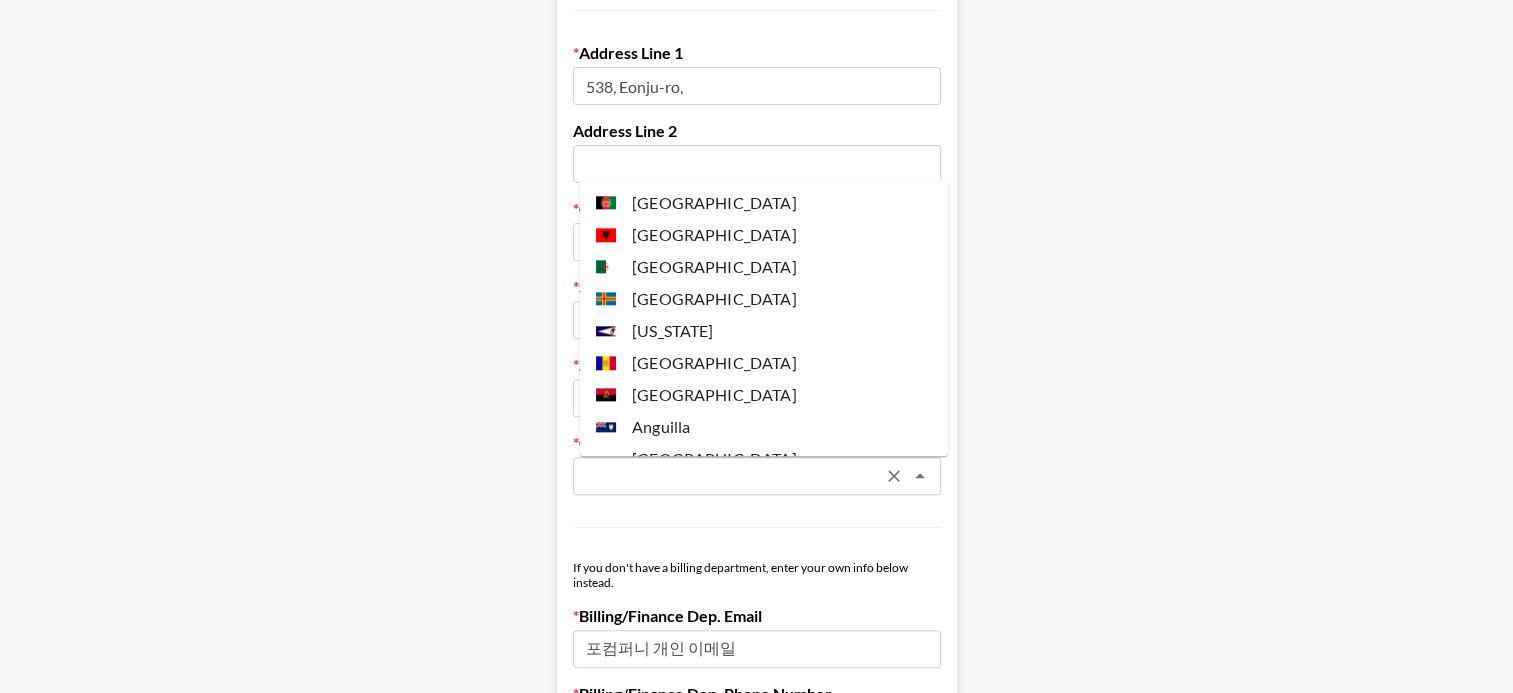 click at bounding box center (730, 476) 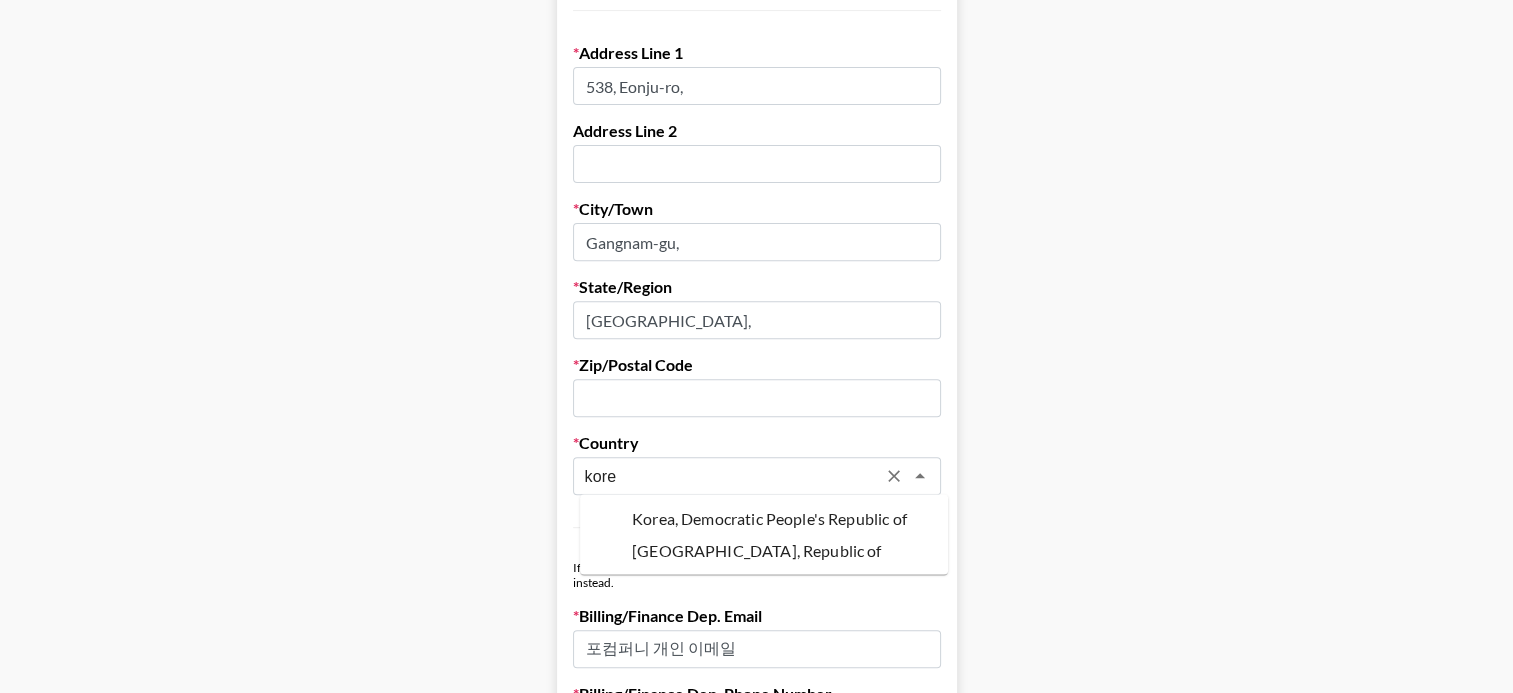 click on "[GEOGRAPHIC_DATA], Republic of" at bounding box center (764, 550) 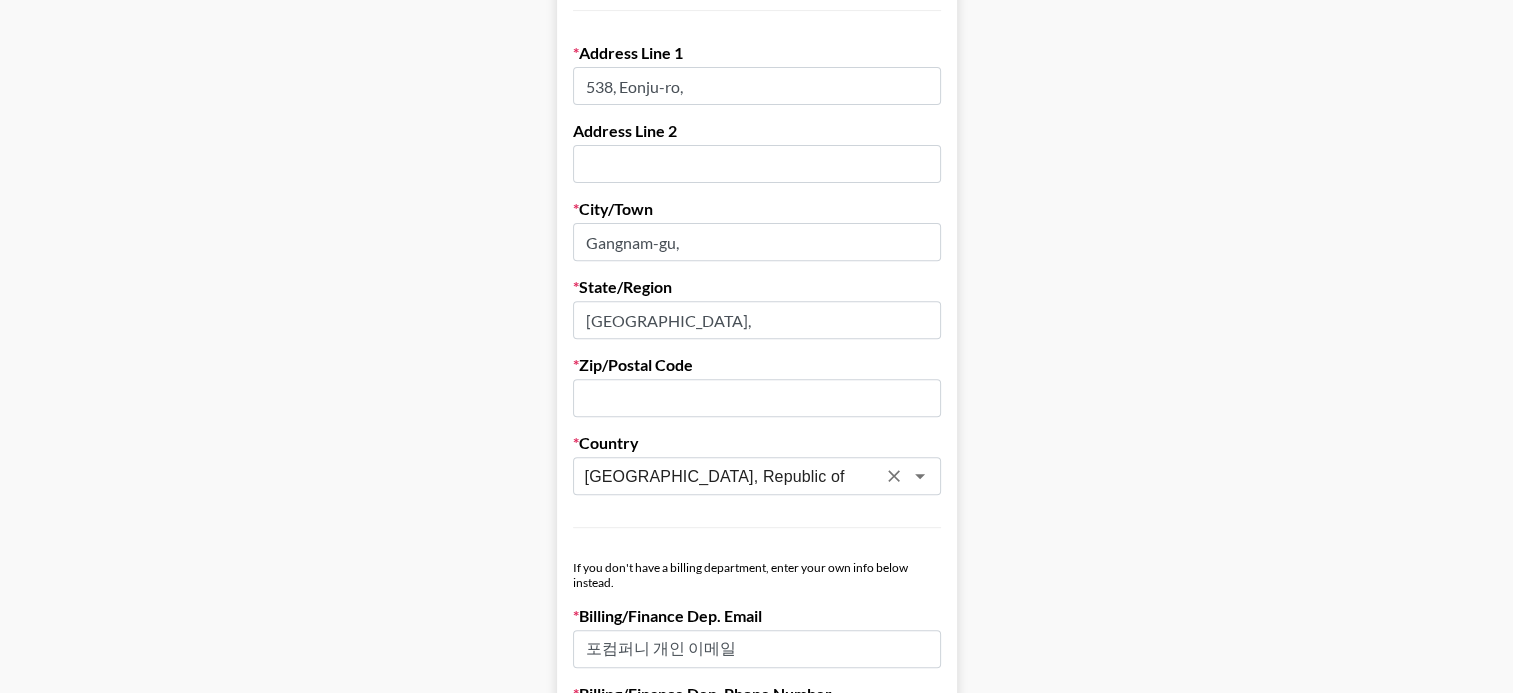 type on "[GEOGRAPHIC_DATA], Republic of" 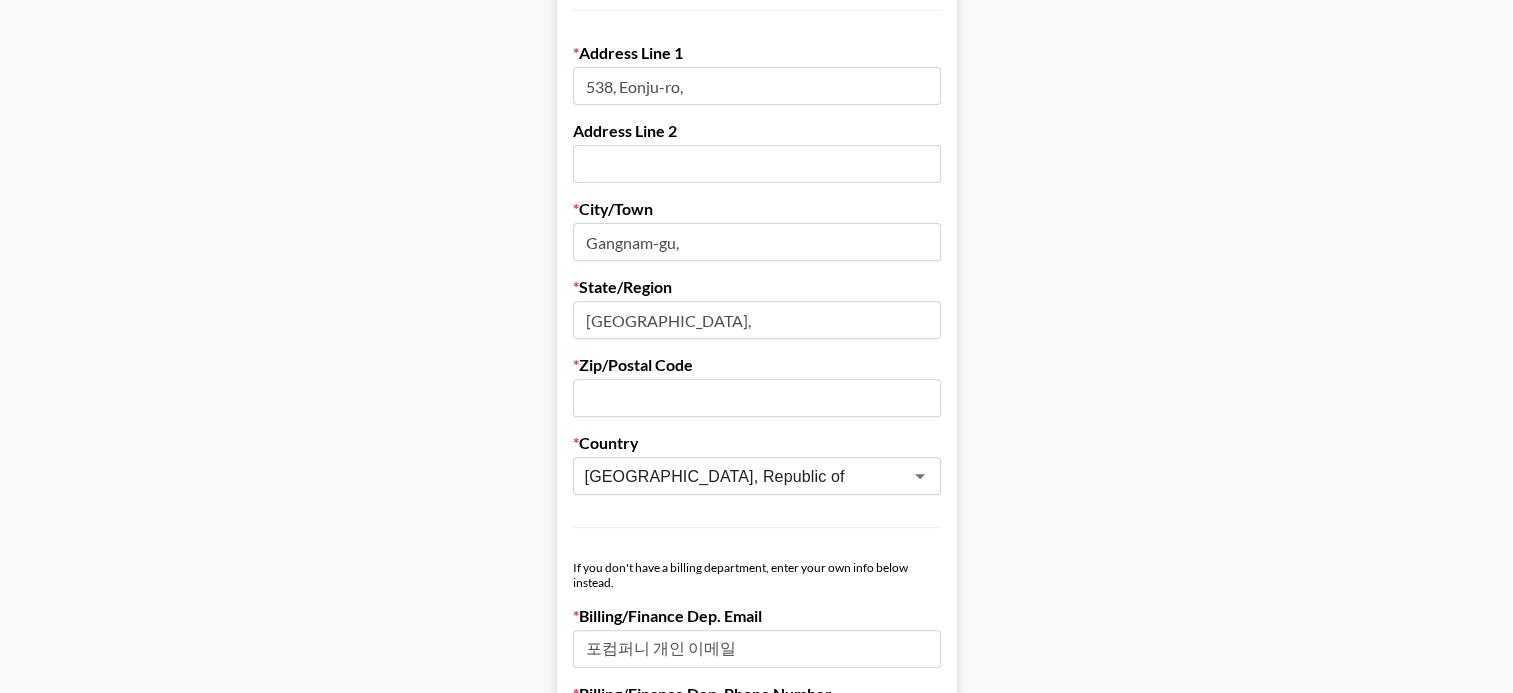 paste on "06147" 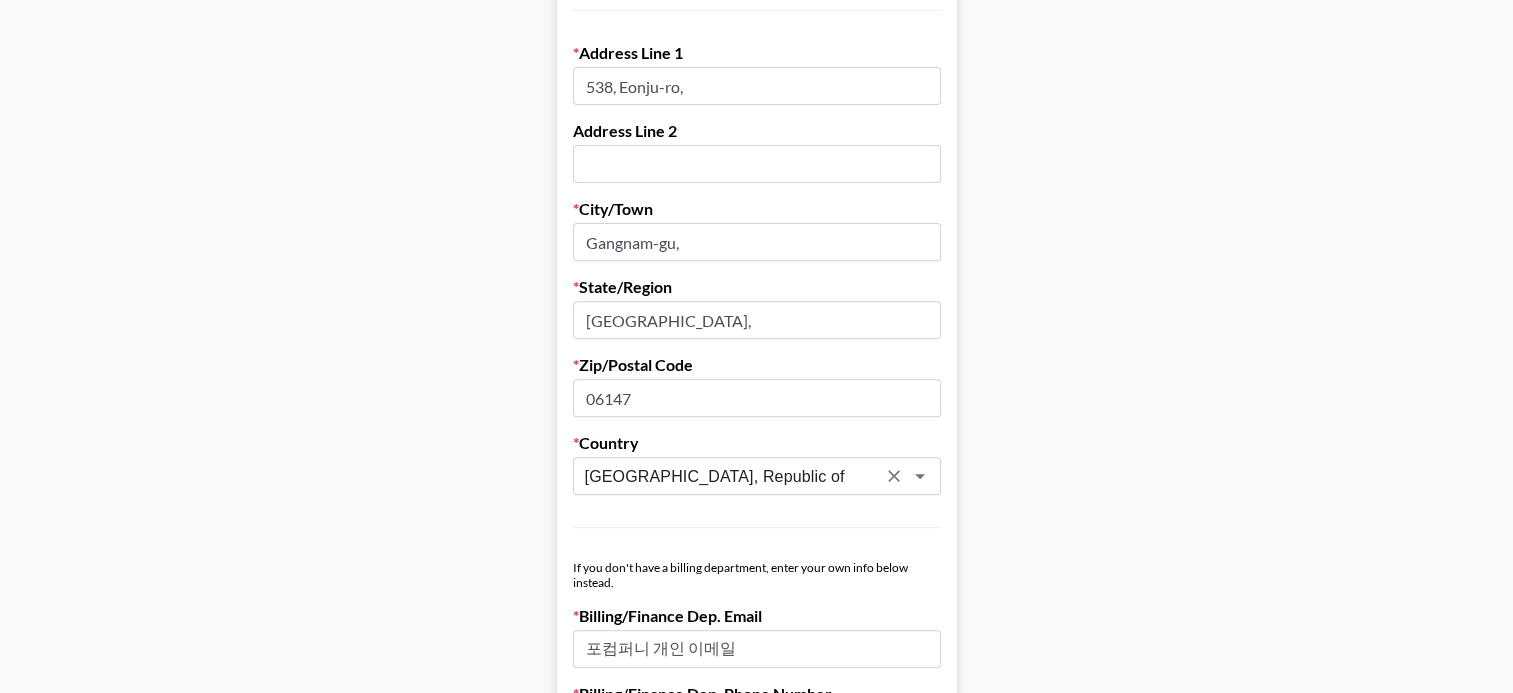 type on "06147" 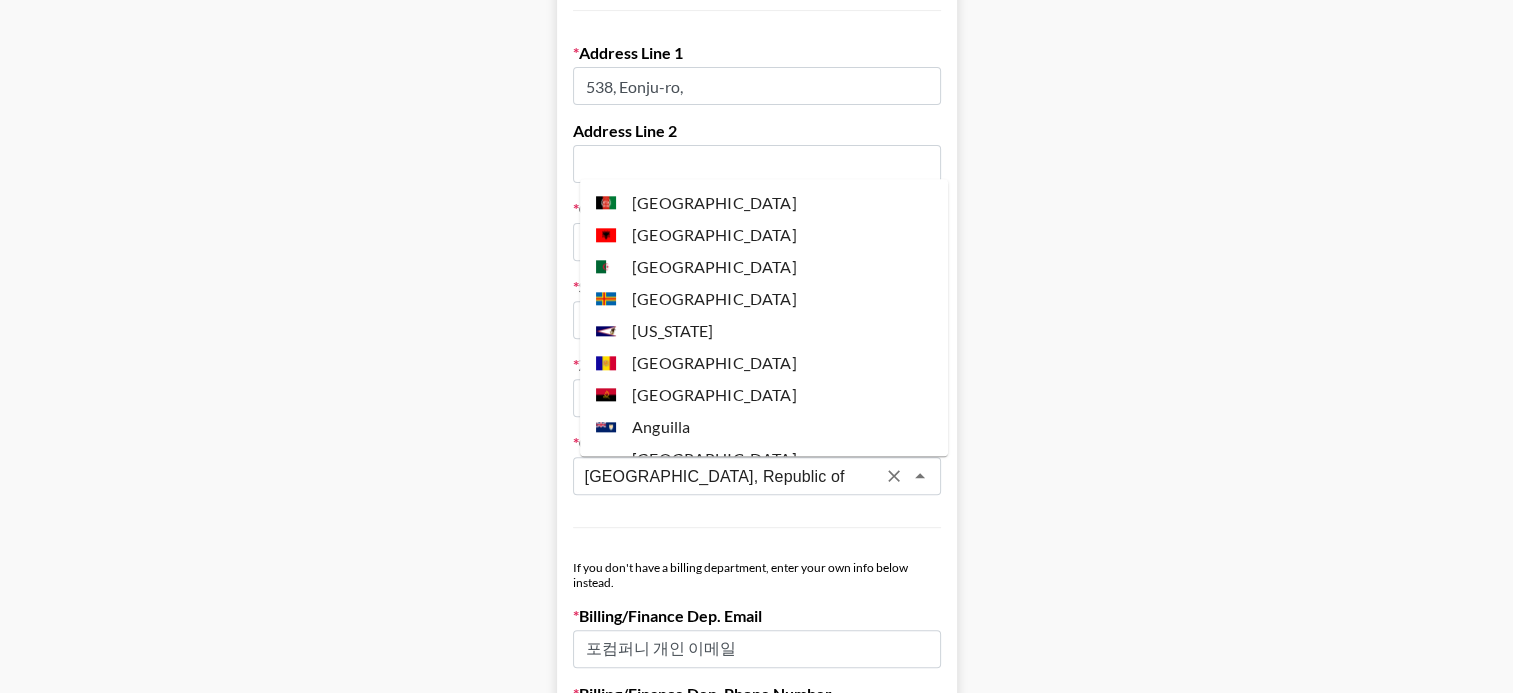 click on "[GEOGRAPHIC_DATA], Republic of" at bounding box center (730, 476) 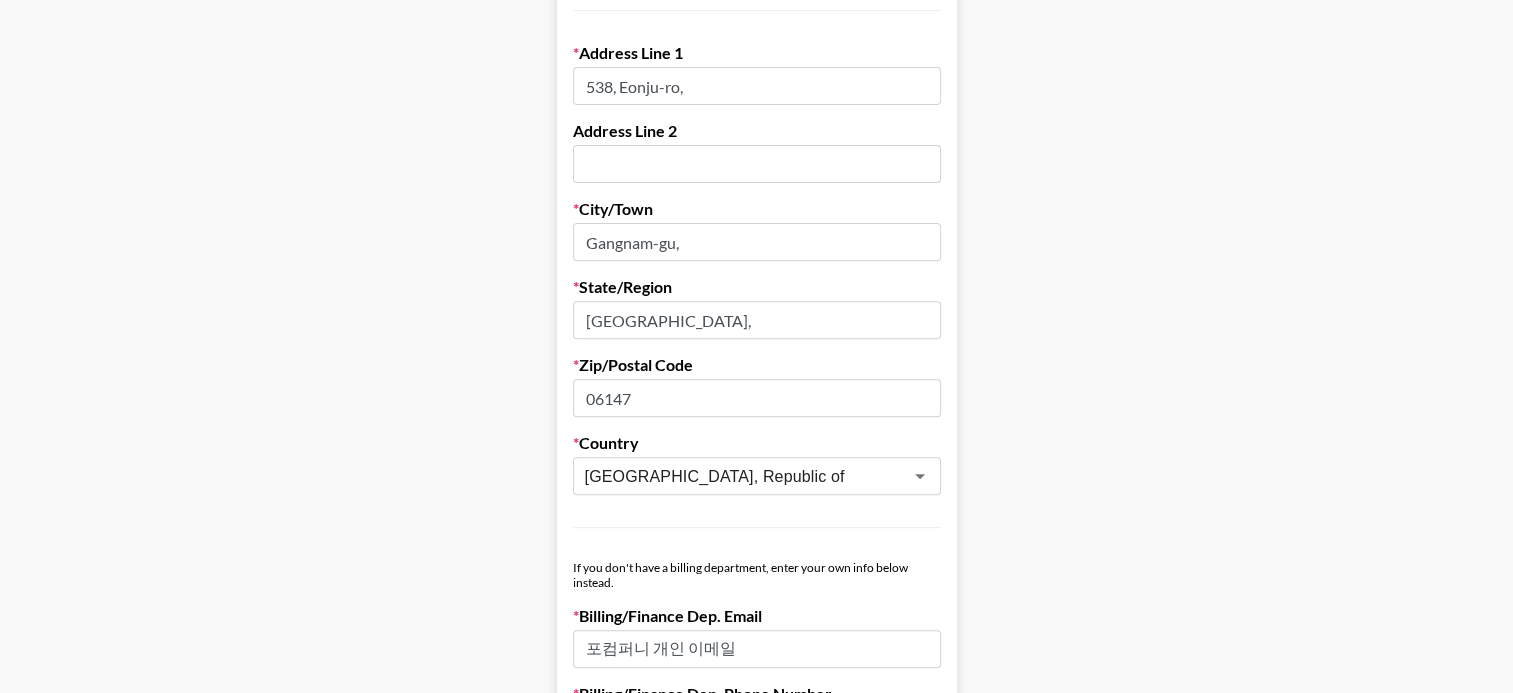 click on "First Name [PERSON_NAME] Last Name [PERSON_NAME] Company Name Abib Registered Name (If Different) Fourcompany Ltd Trading Name (If Different) Company Sector Cosmetics, Make-Up & Beauty ​ Address Line 1 538, Eonju-ro, Address Line 2 City/[GEOGRAPHIC_DATA], State/Region [GEOGRAPHIC_DATA], Zip/Postal Code 06147 Country [GEOGRAPHIC_DATA], [GEOGRAPHIC_DATA] If you don't have a billing department, enter your own info below instead. Billing/Finance Dep. Email 포컴퍼니 개인 이메일 Billing/Finance Dep. Phone Number 개인 전화번호 VAT Number ([GEOGRAPHIC_DATA]/EU Only) Organization Number (if different) Do you agree to the  Grail Talent Payment terms ?   Yes, I agree Save My Info" at bounding box center (756, 275) 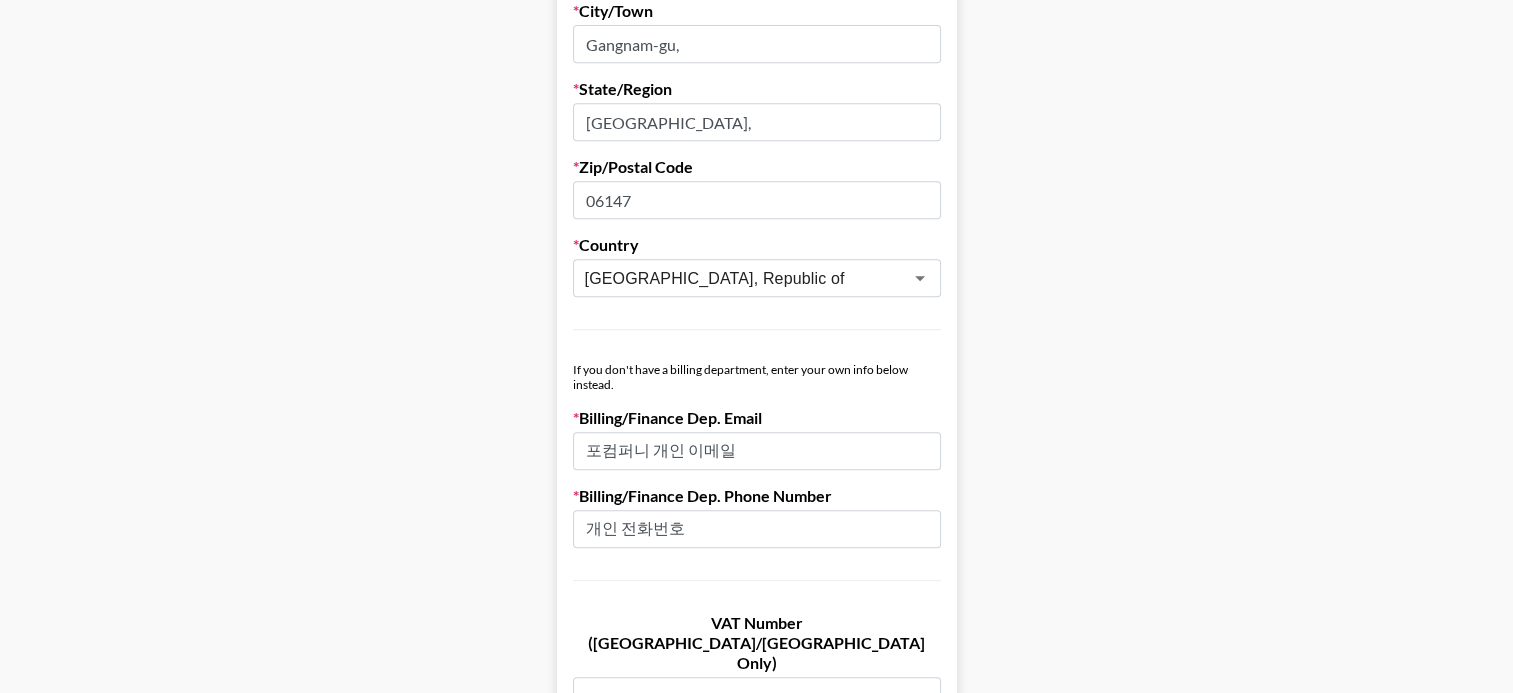 scroll, scrollTop: 900, scrollLeft: 0, axis: vertical 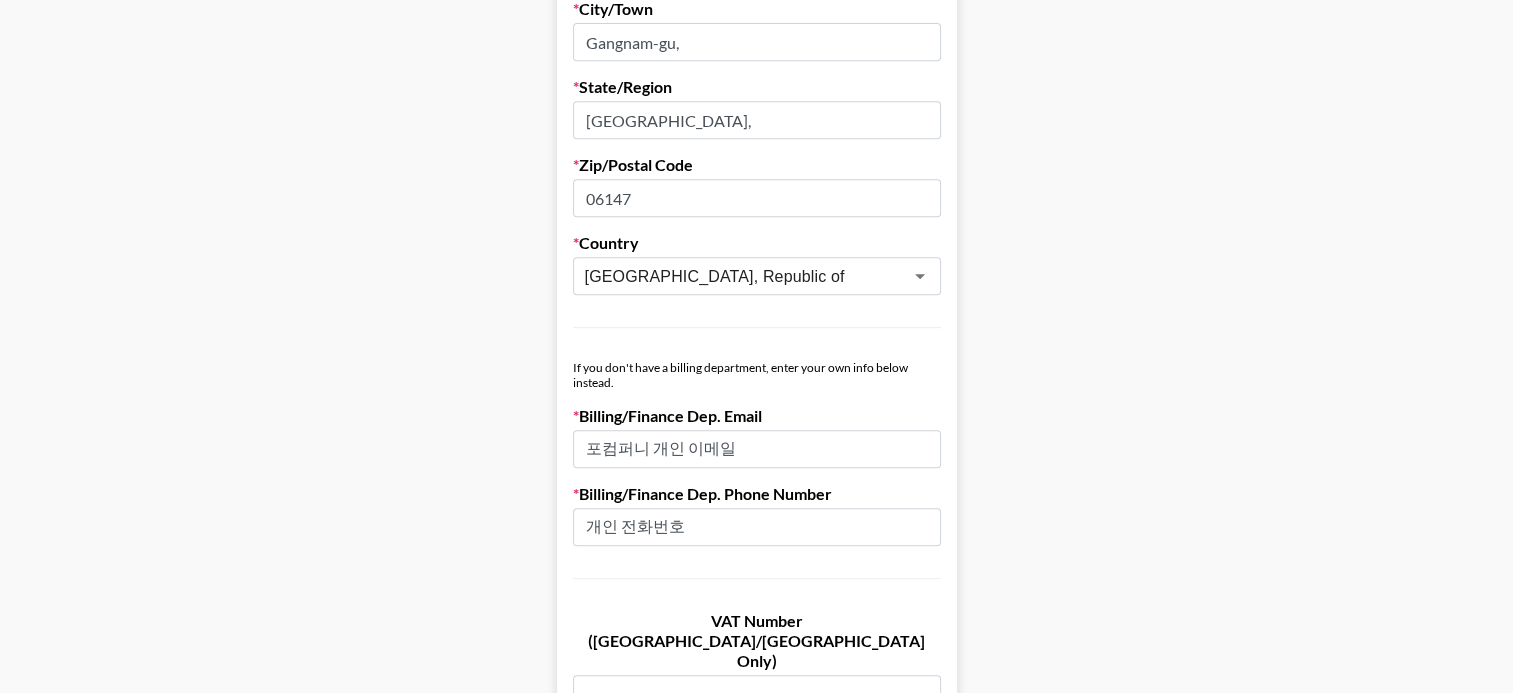 click on "Billing/Finance Dep. Email" at bounding box center (757, 416) 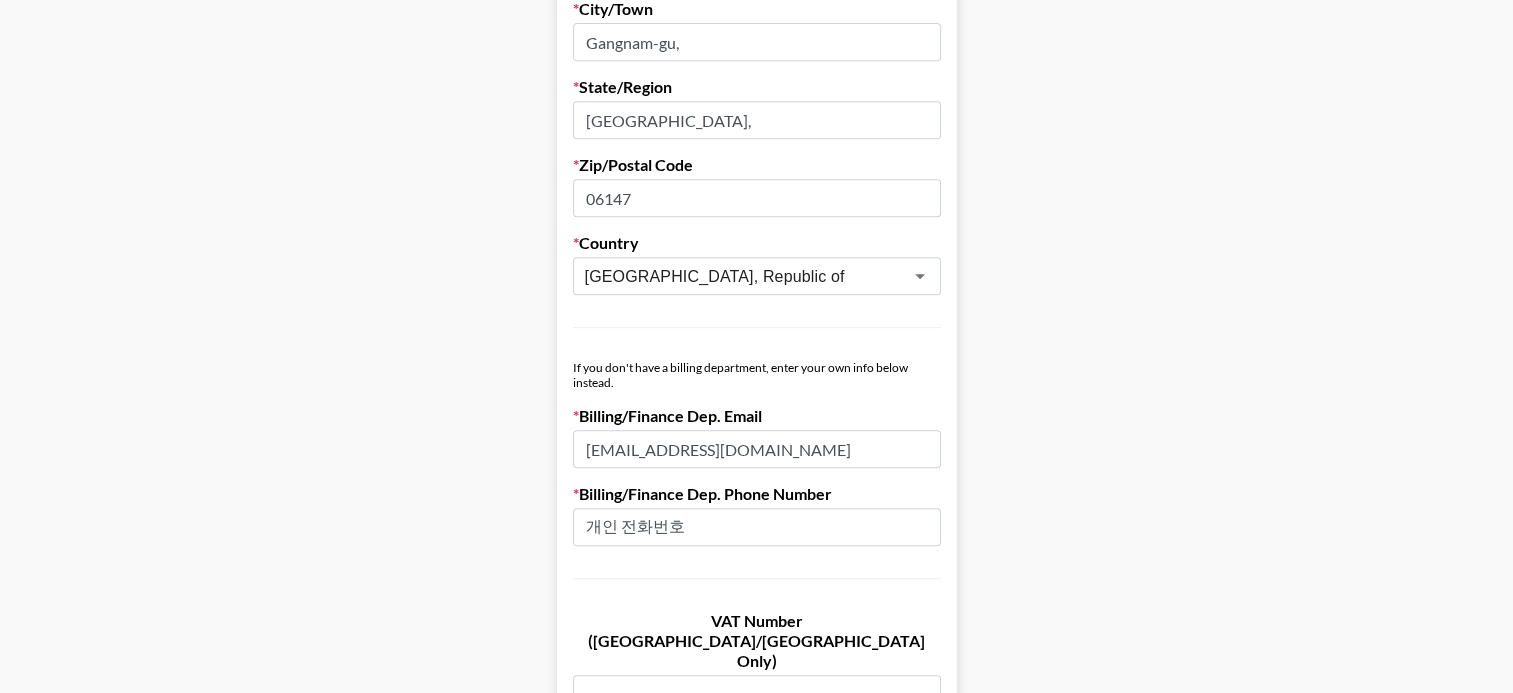 type on "[EMAIL_ADDRESS][DOMAIN_NAME]" 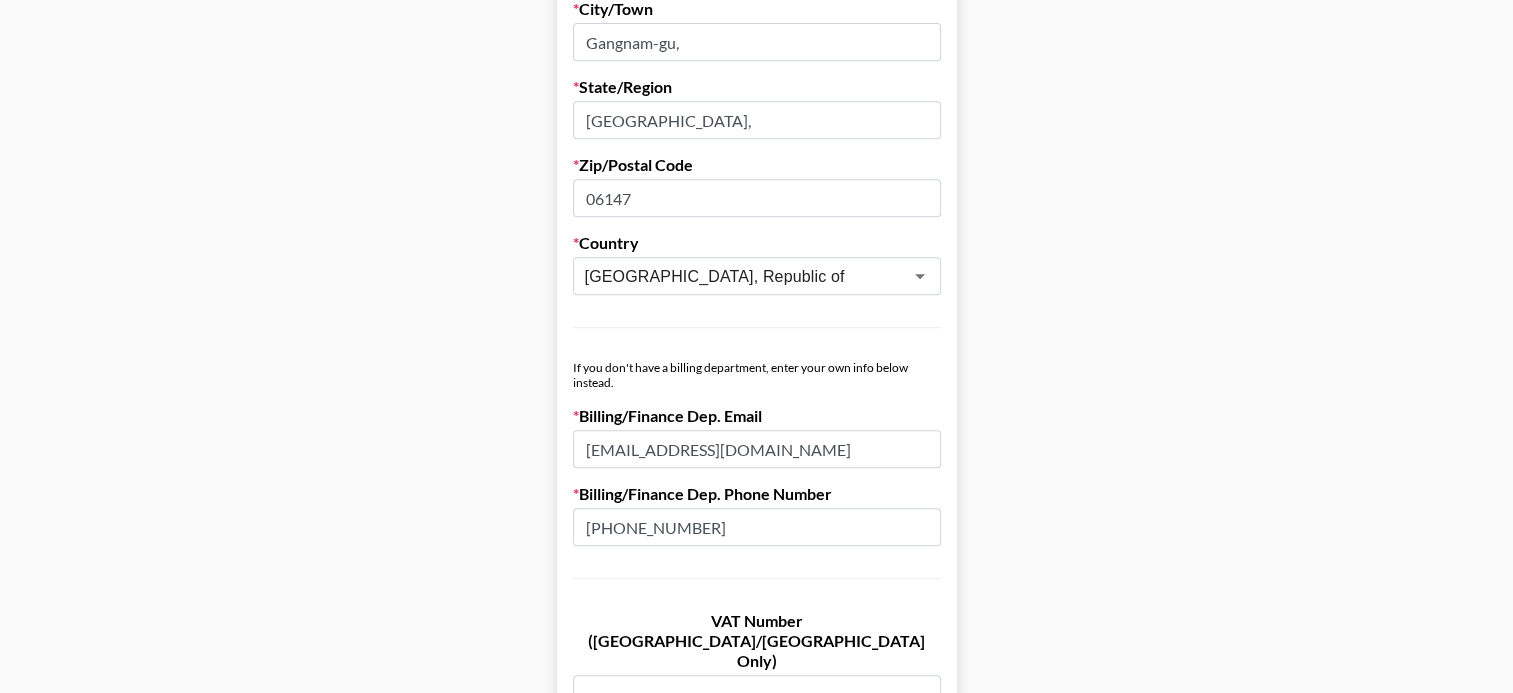 type on "[PHONE_NUMBER]" 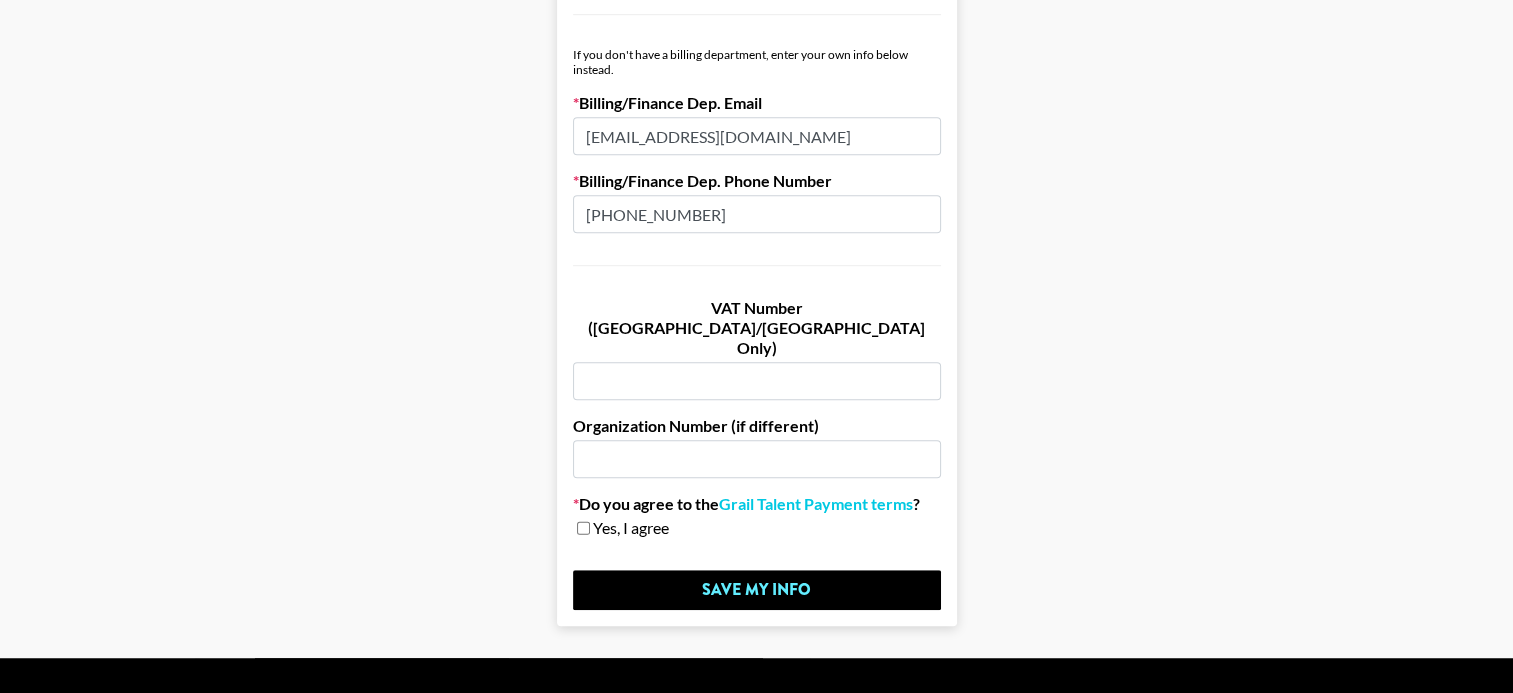 scroll, scrollTop: 1217, scrollLeft: 0, axis: vertical 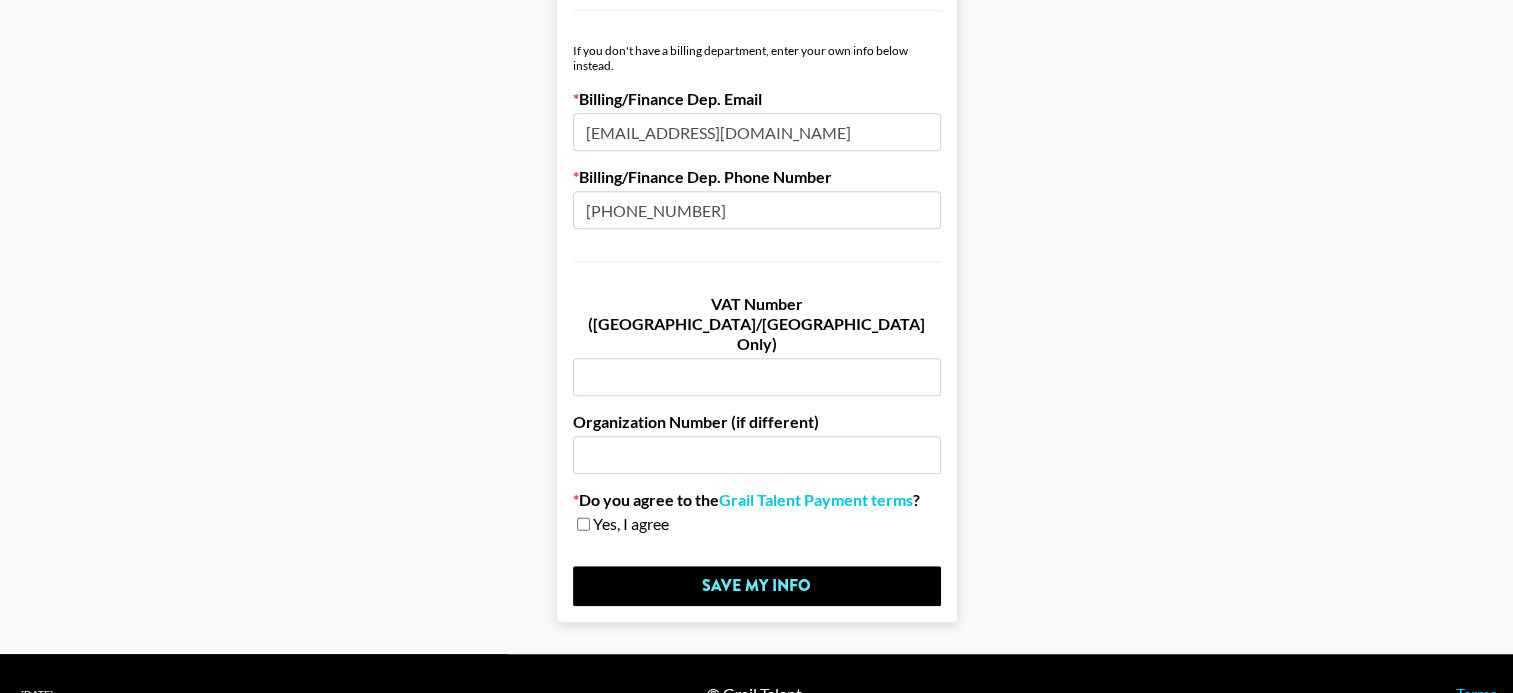 click at bounding box center [583, 524] 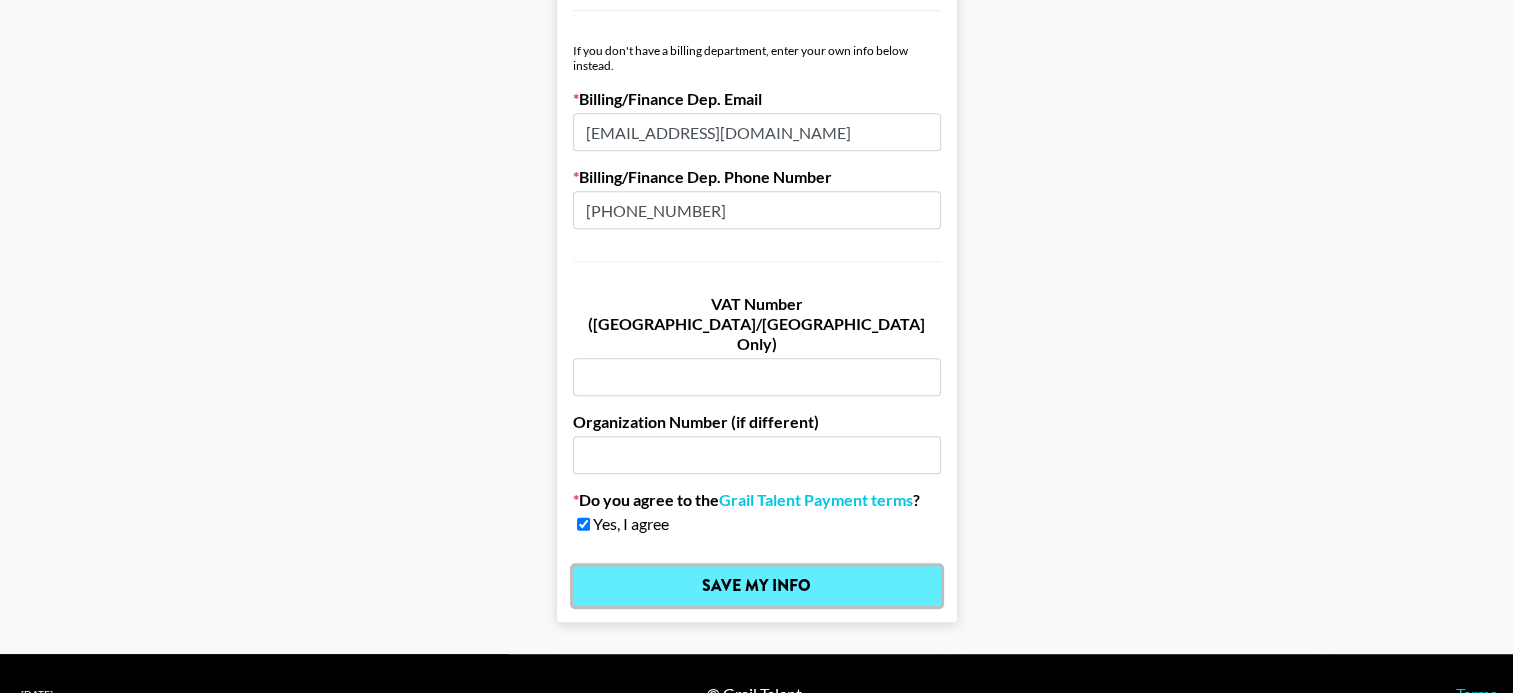 click on "Save My Info" at bounding box center [757, 586] 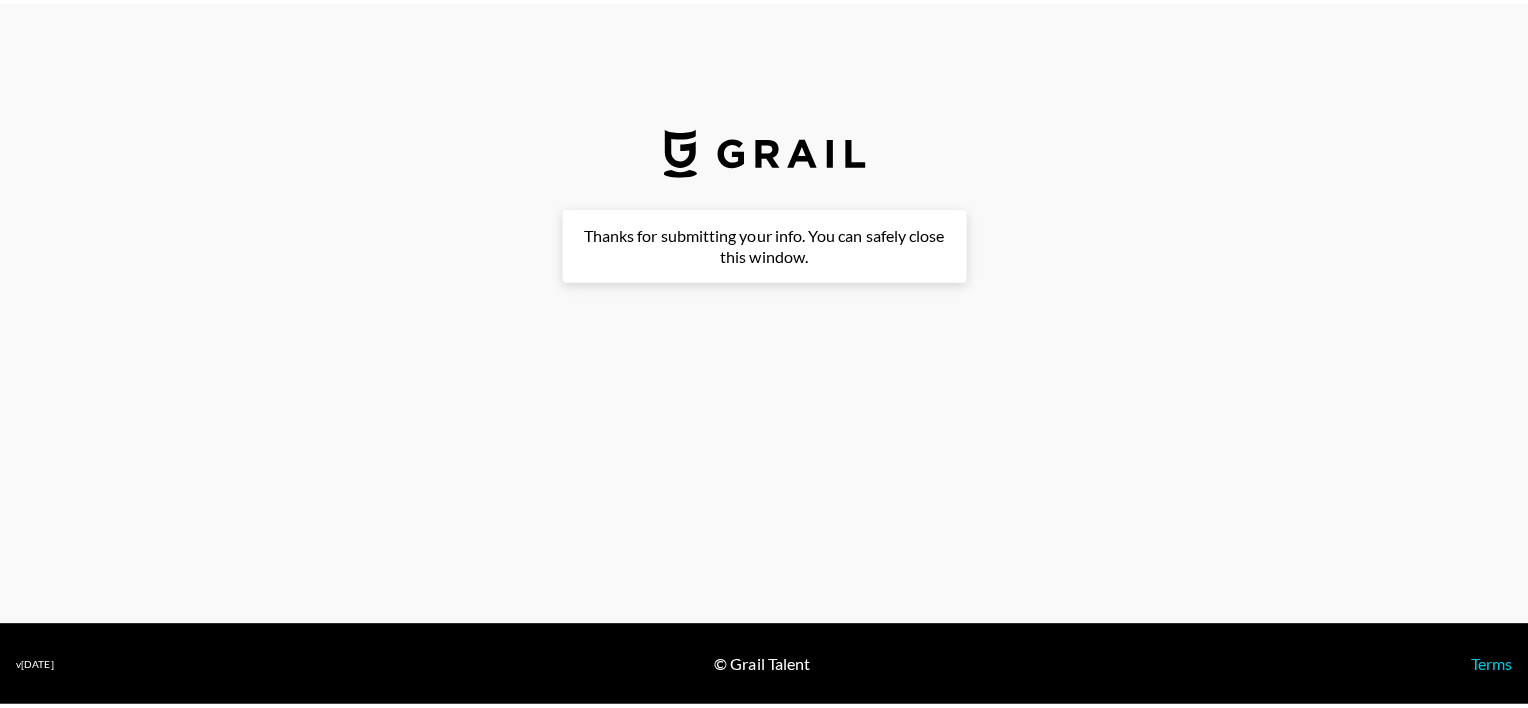 scroll, scrollTop: 0, scrollLeft: 0, axis: both 